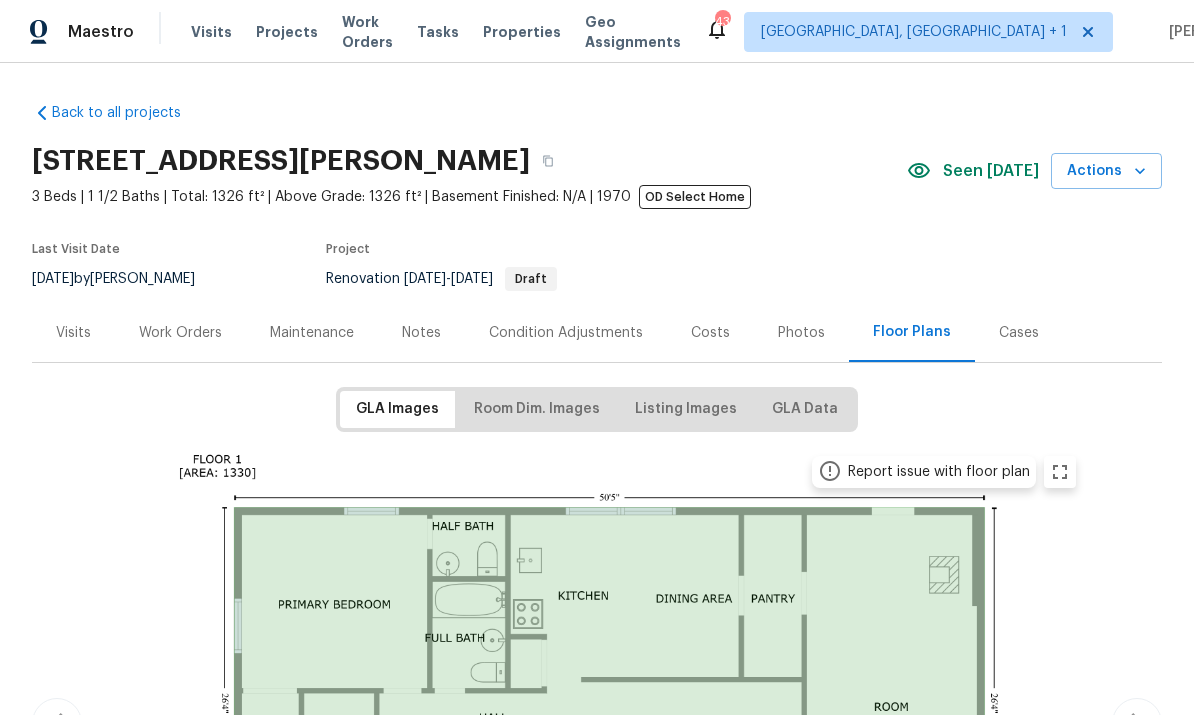 scroll, scrollTop: 0, scrollLeft: 0, axis: both 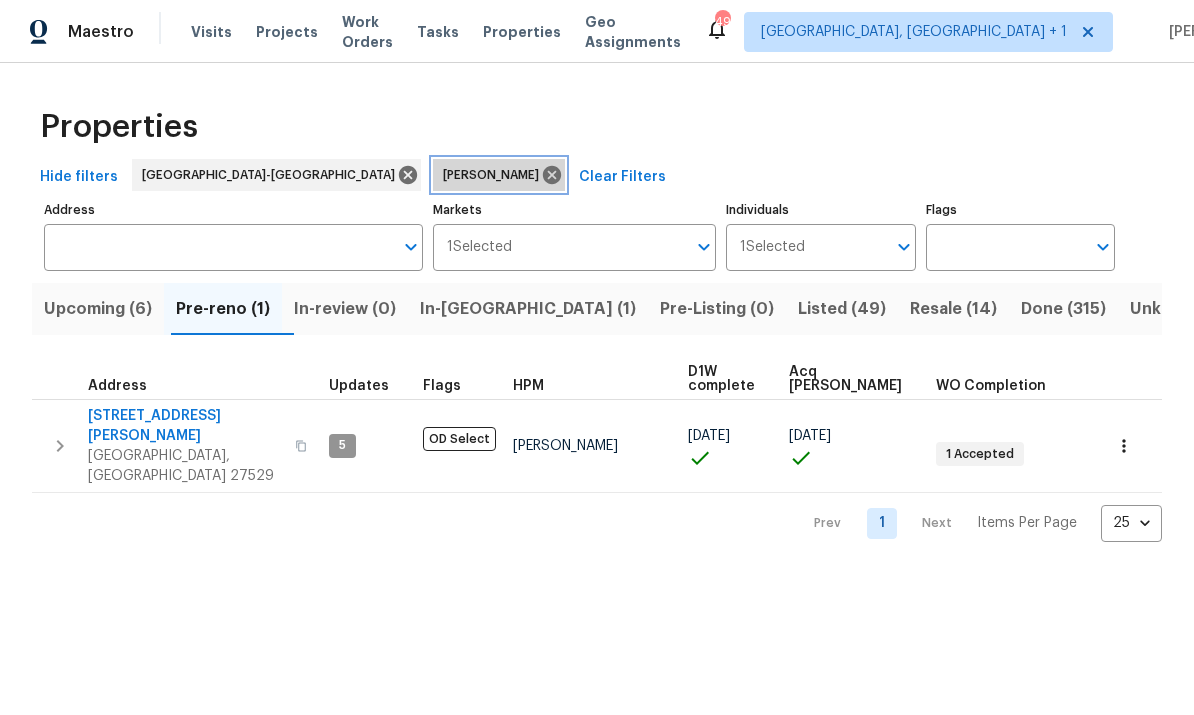 click 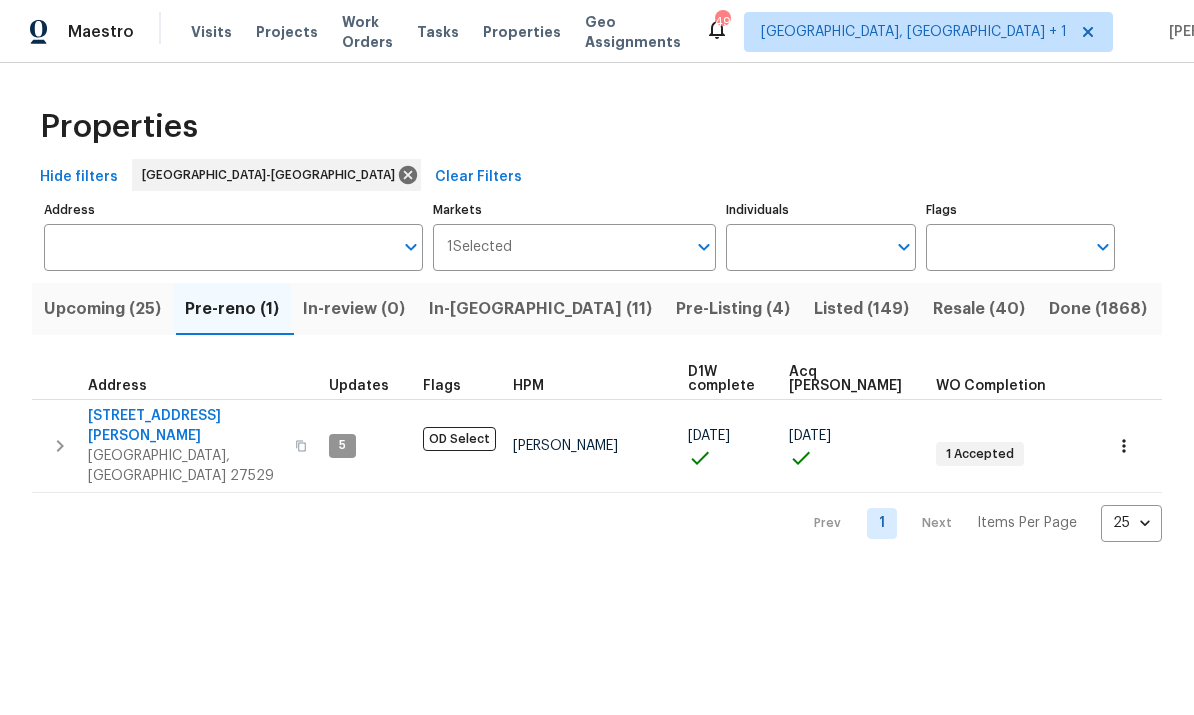 click on "Individuals" at bounding box center [805, 247] 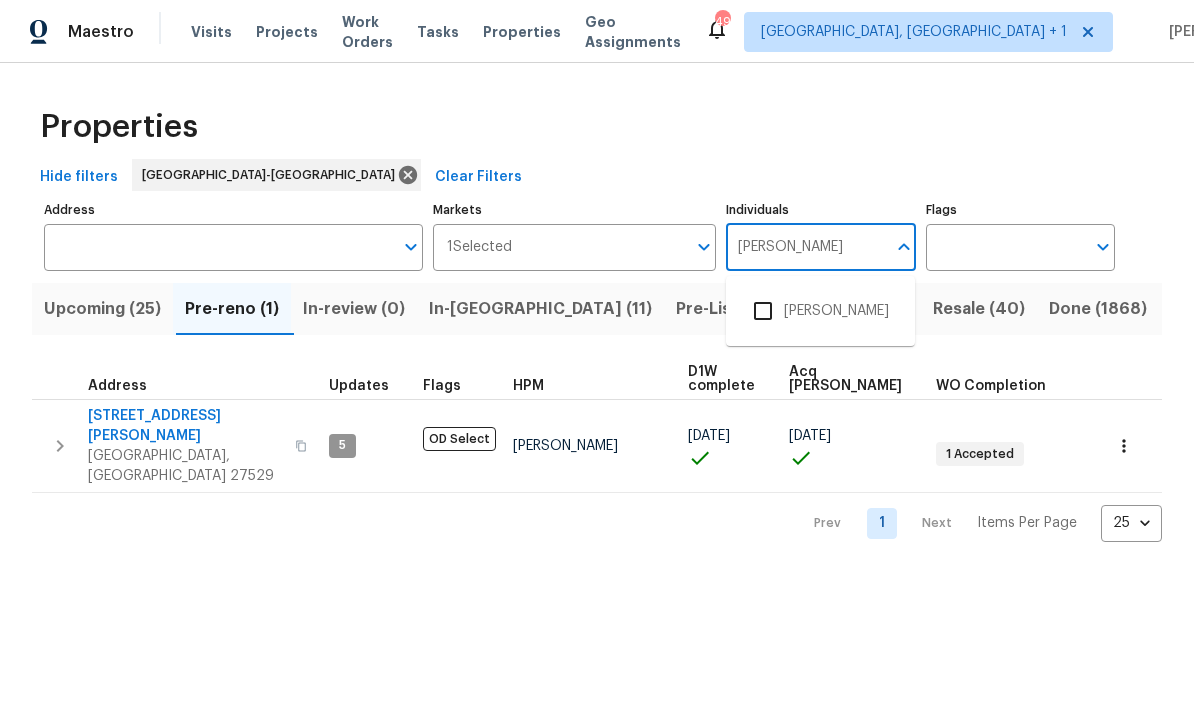 type on "Lee privette" 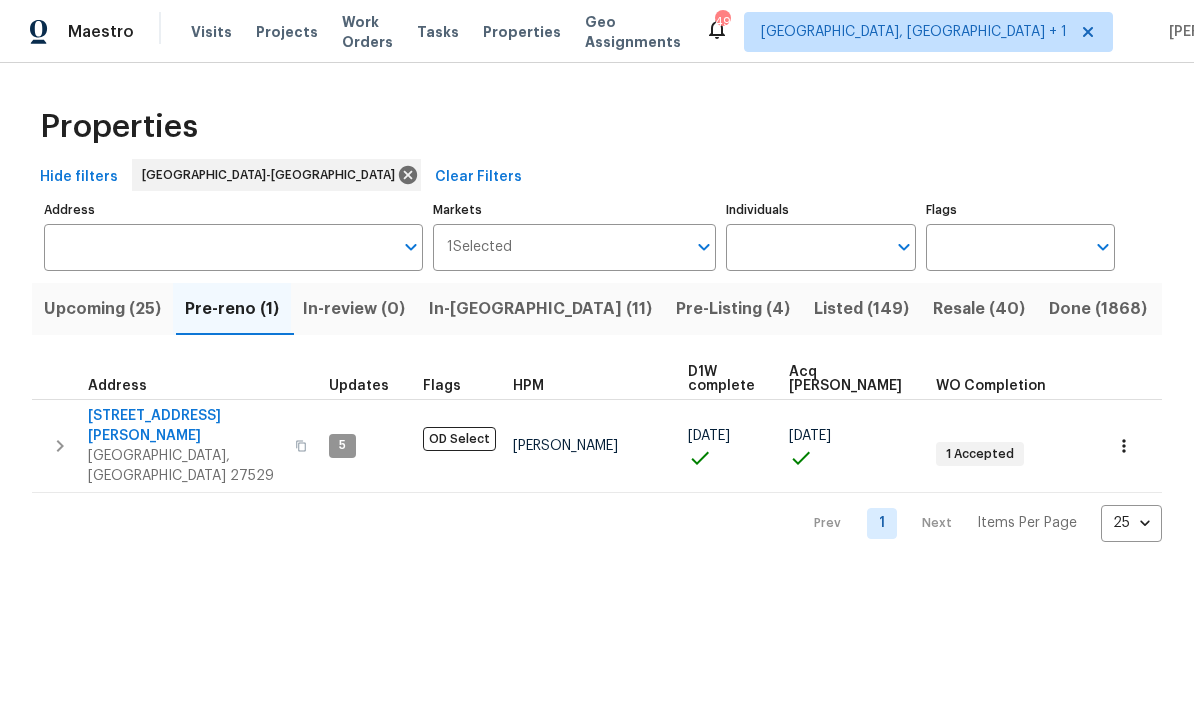 click on "Individuals" at bounding box center [805, 247] 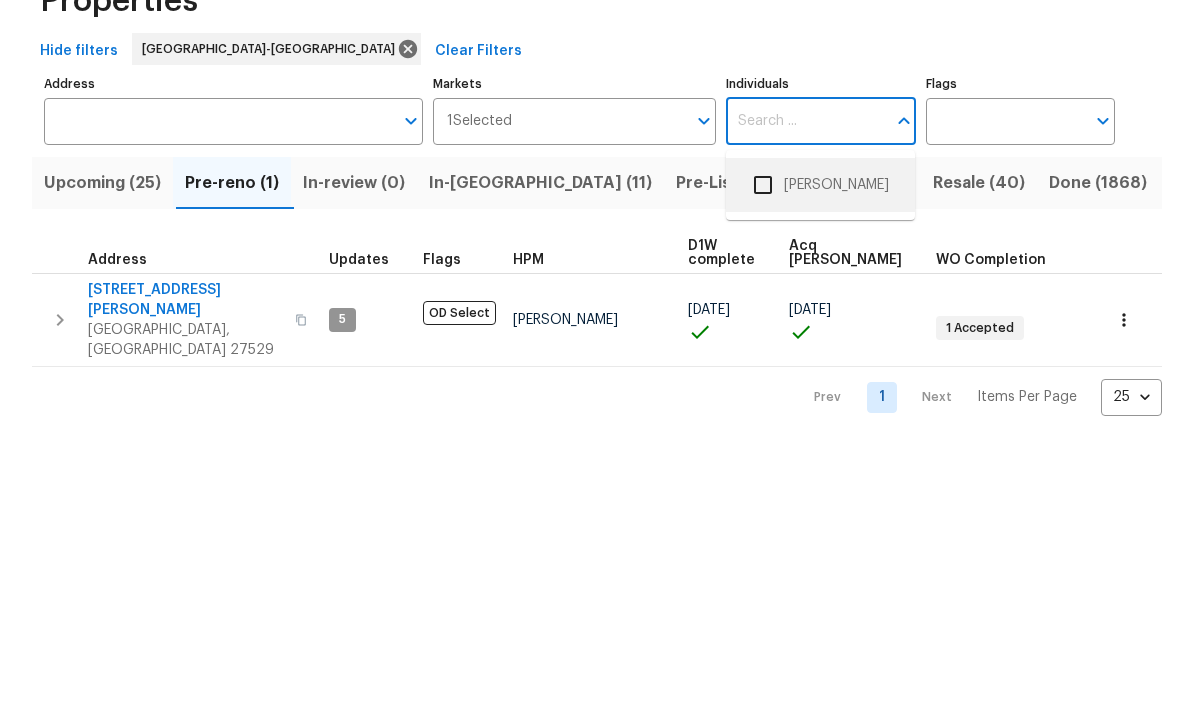 click at bounding box center [763, 311] 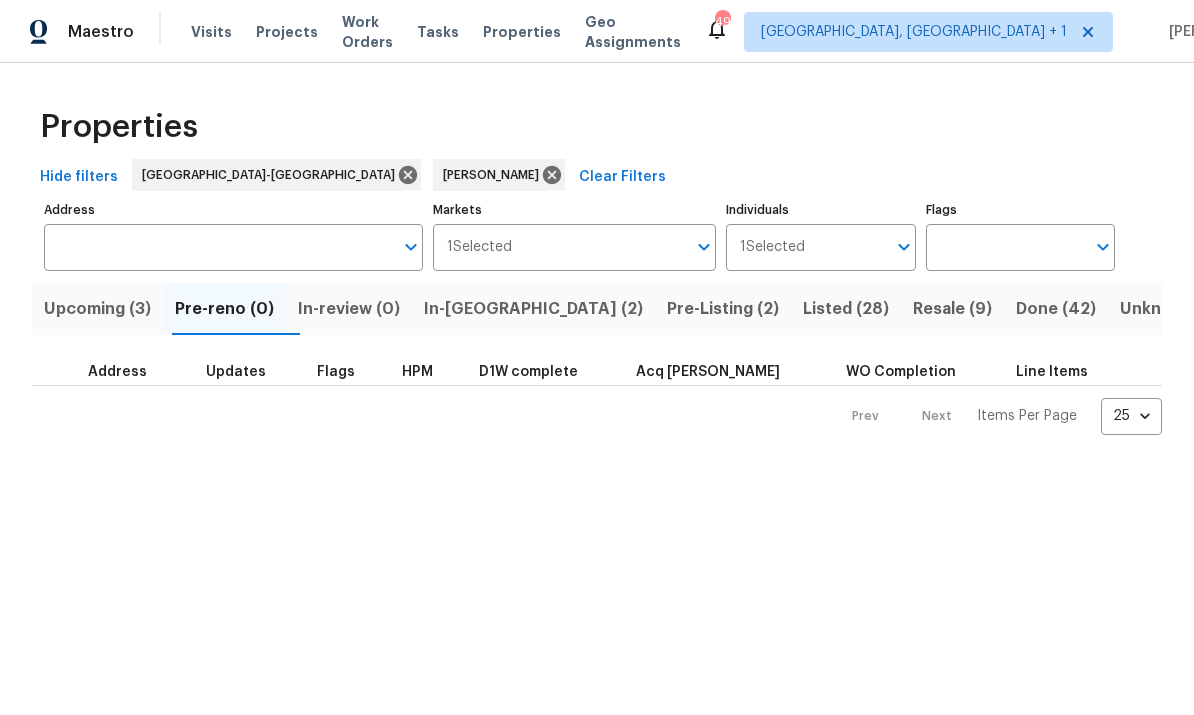click on "In-reno (2)" at bounding box center (533, 309) 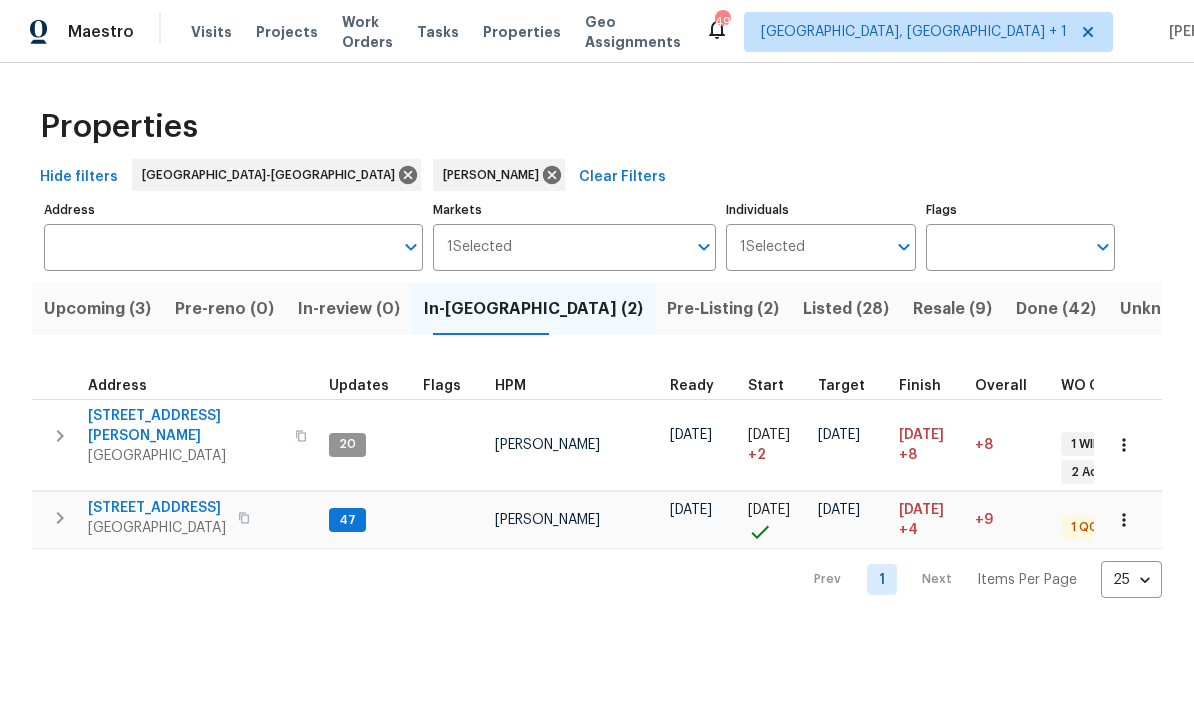 click on "[STREET_ADDRESS]" at bounding box center [157, 508] 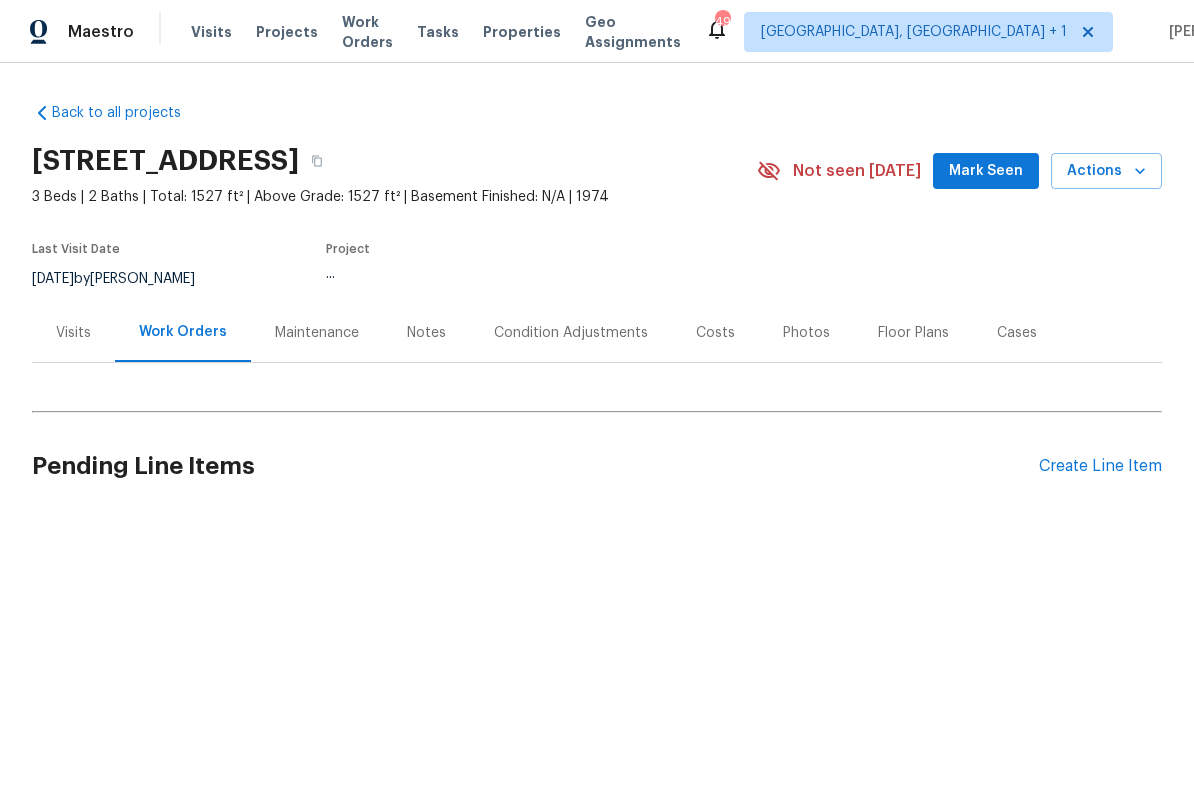 scroll, scrollTop: 0, scrollLeft: 0, axis: both 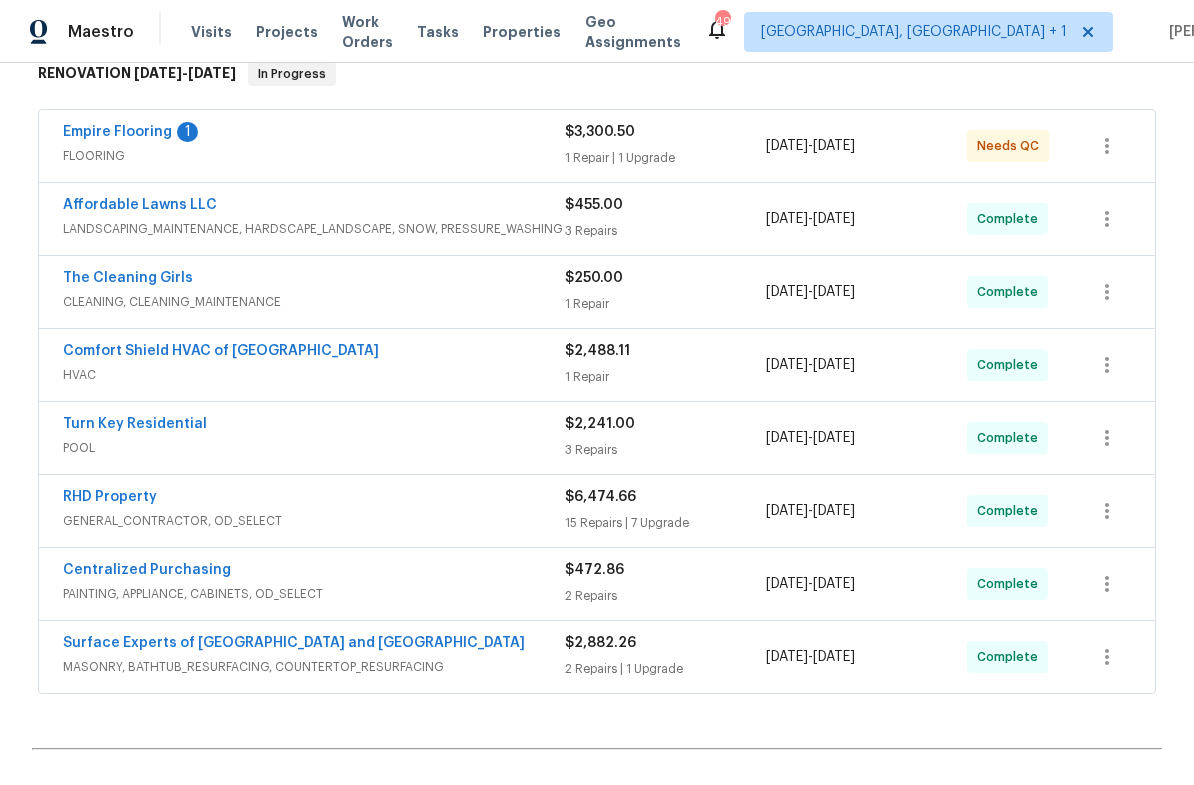 click on "RHD Property" at bounding box center (110, 497) 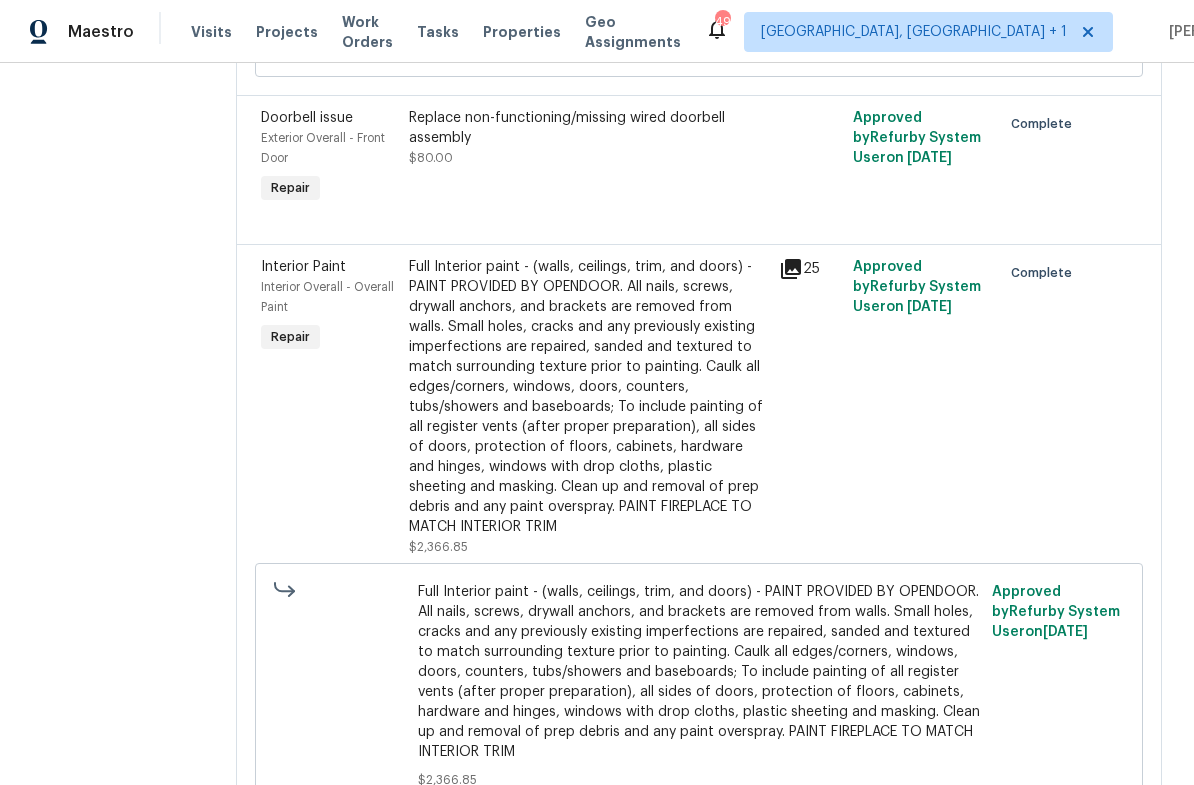 scroll, scrollTop: 2264, scrollLeft: 0, axis: vertical 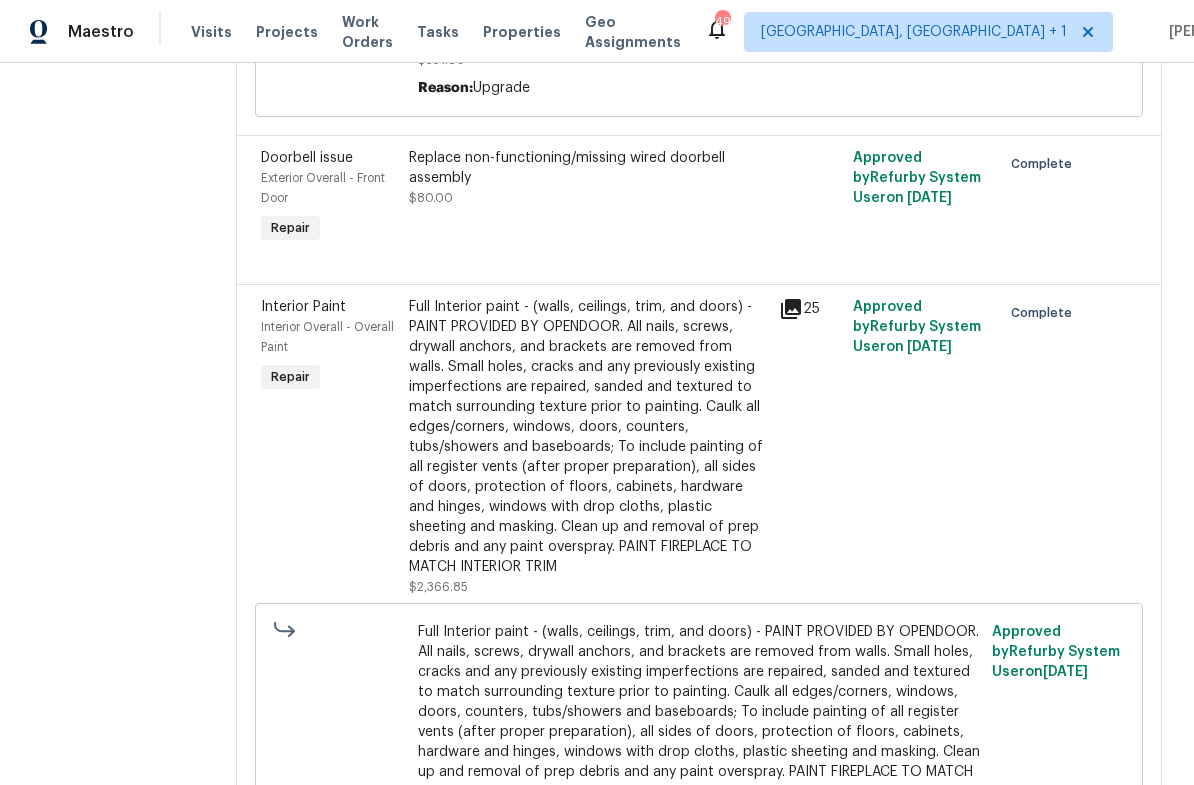 click 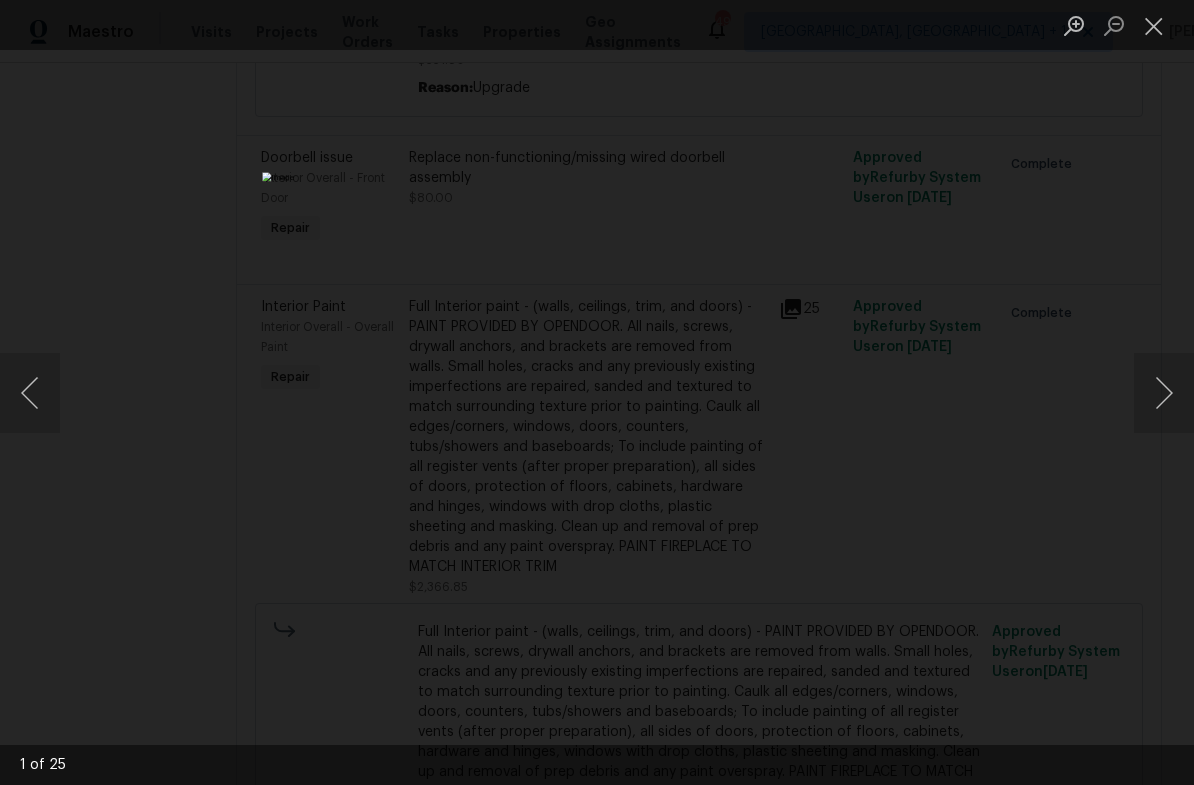 click at bounding box center (1164, 393) 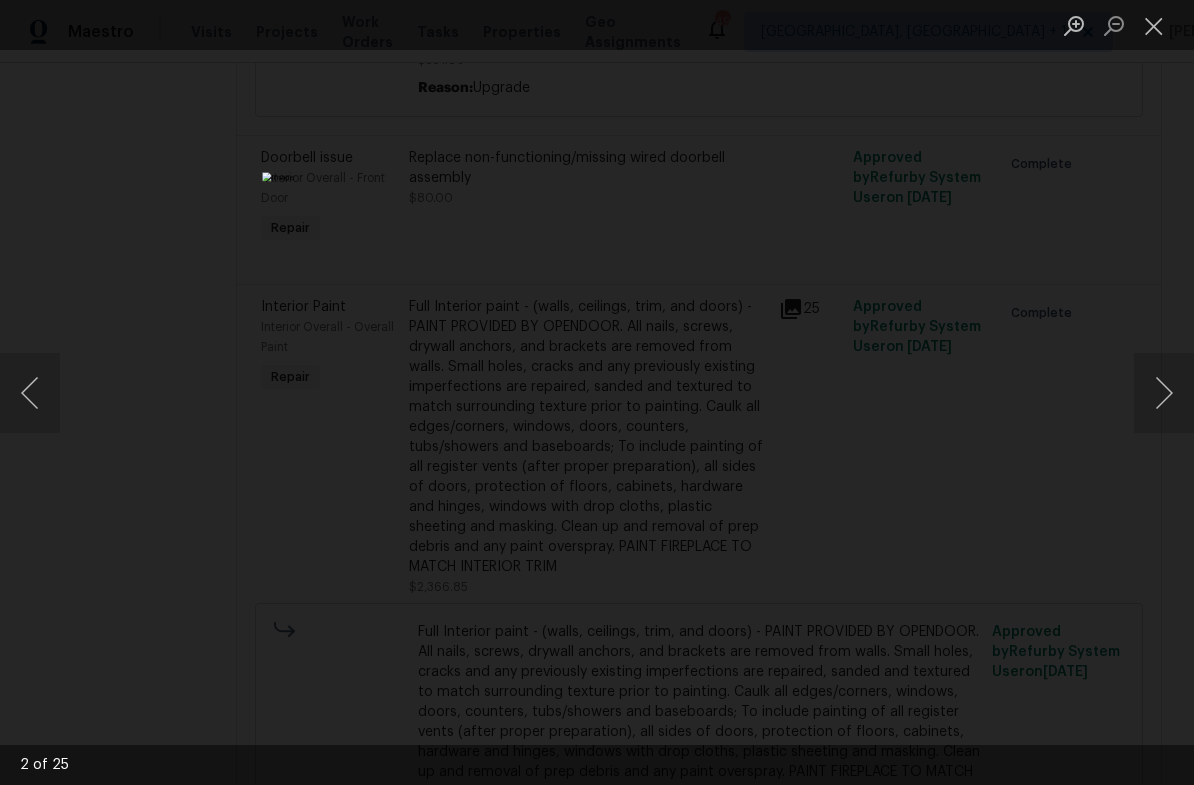 click at bounding box center (1164, 393) 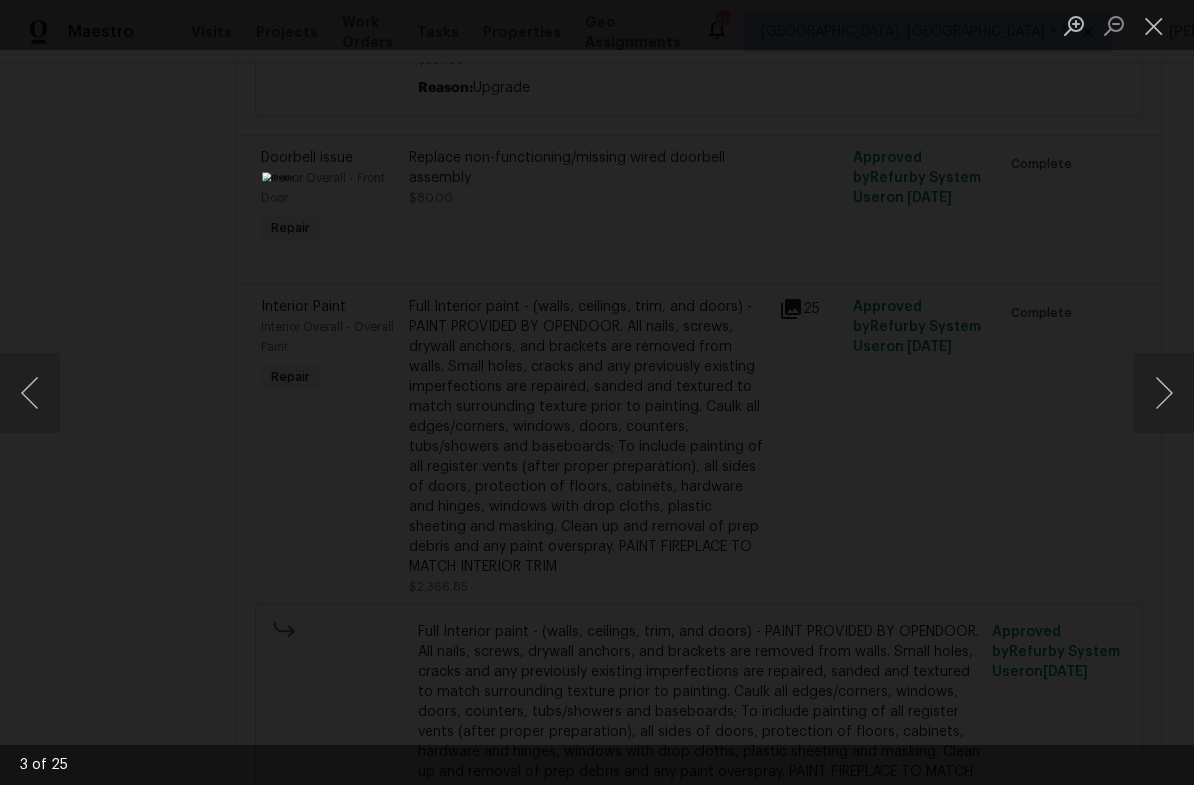 click at bounding box center (1164, 393) 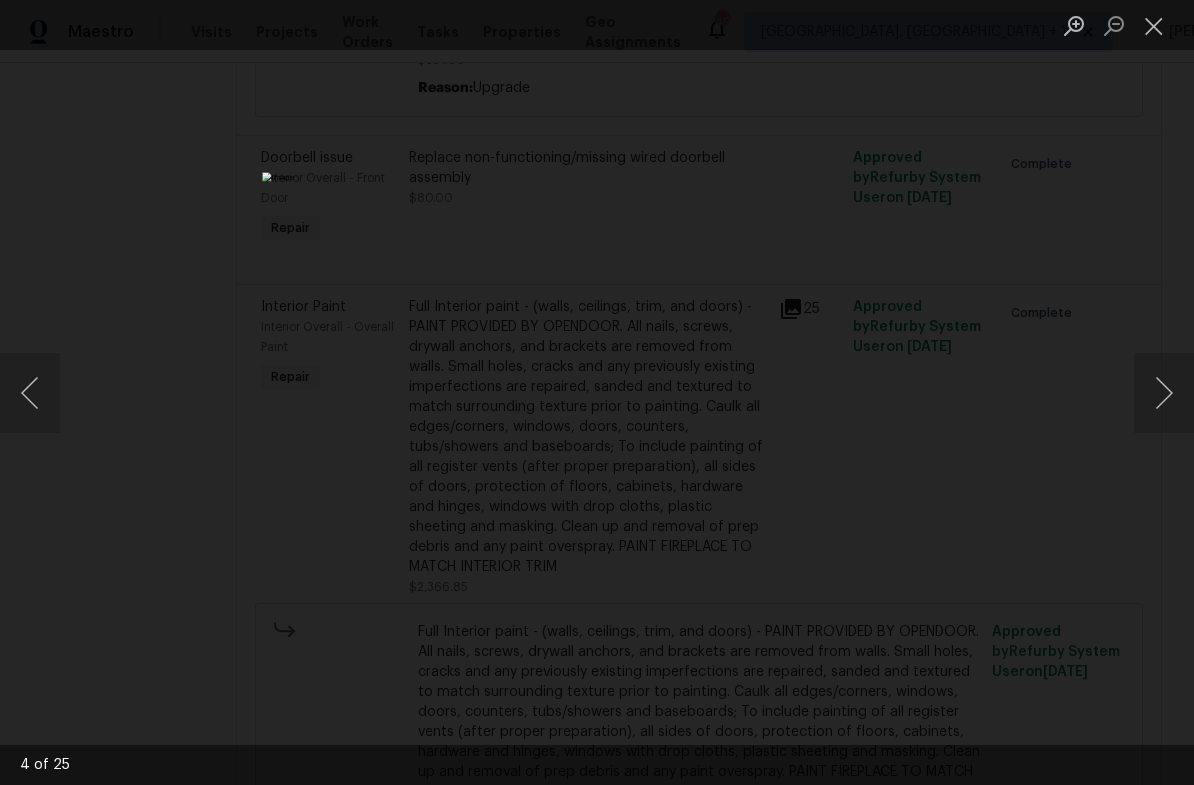 click at bounding box center (1164, 393) 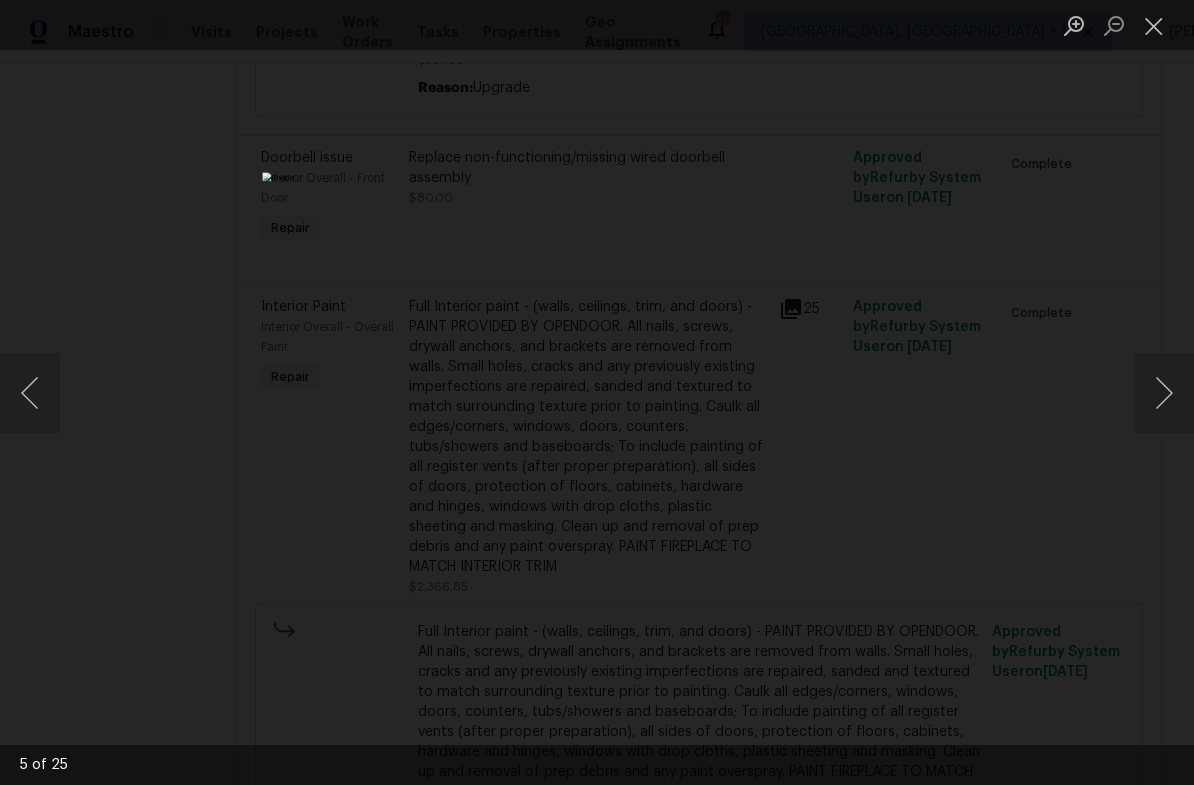 click at bounding box center [1164, 393] 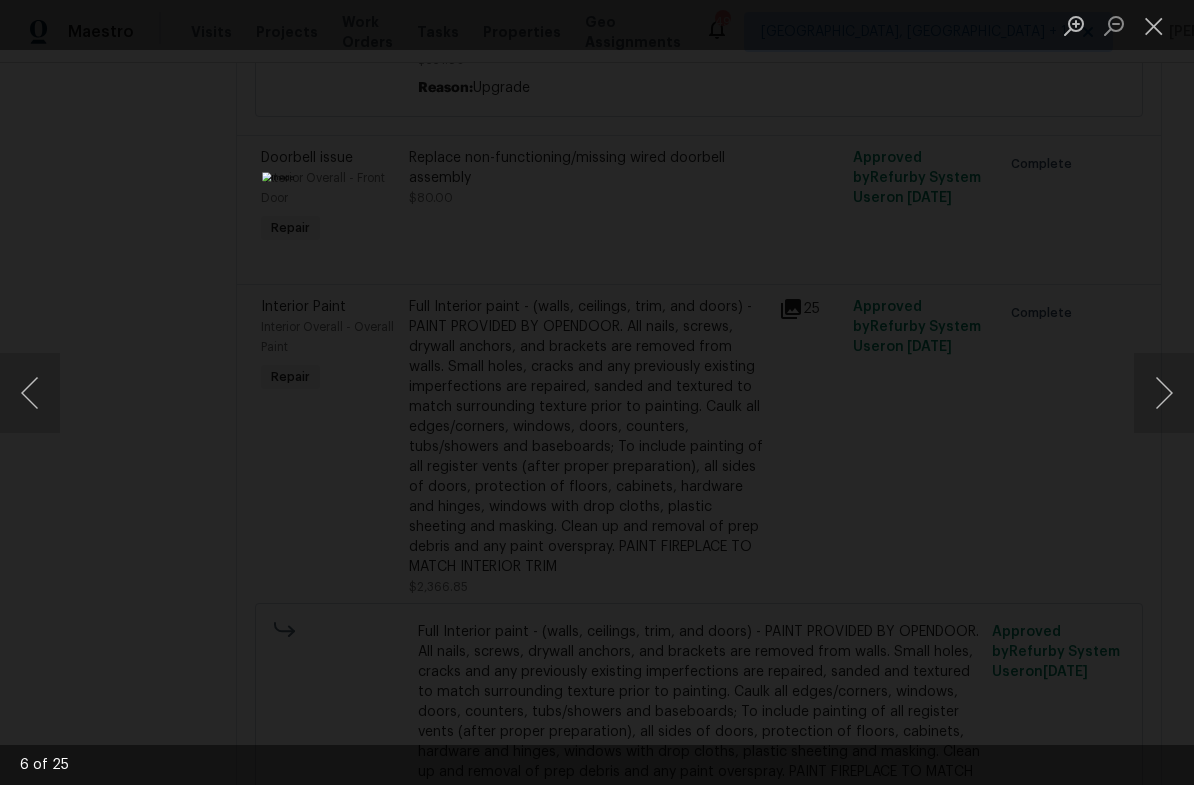click at bounding box center [1164, 393] 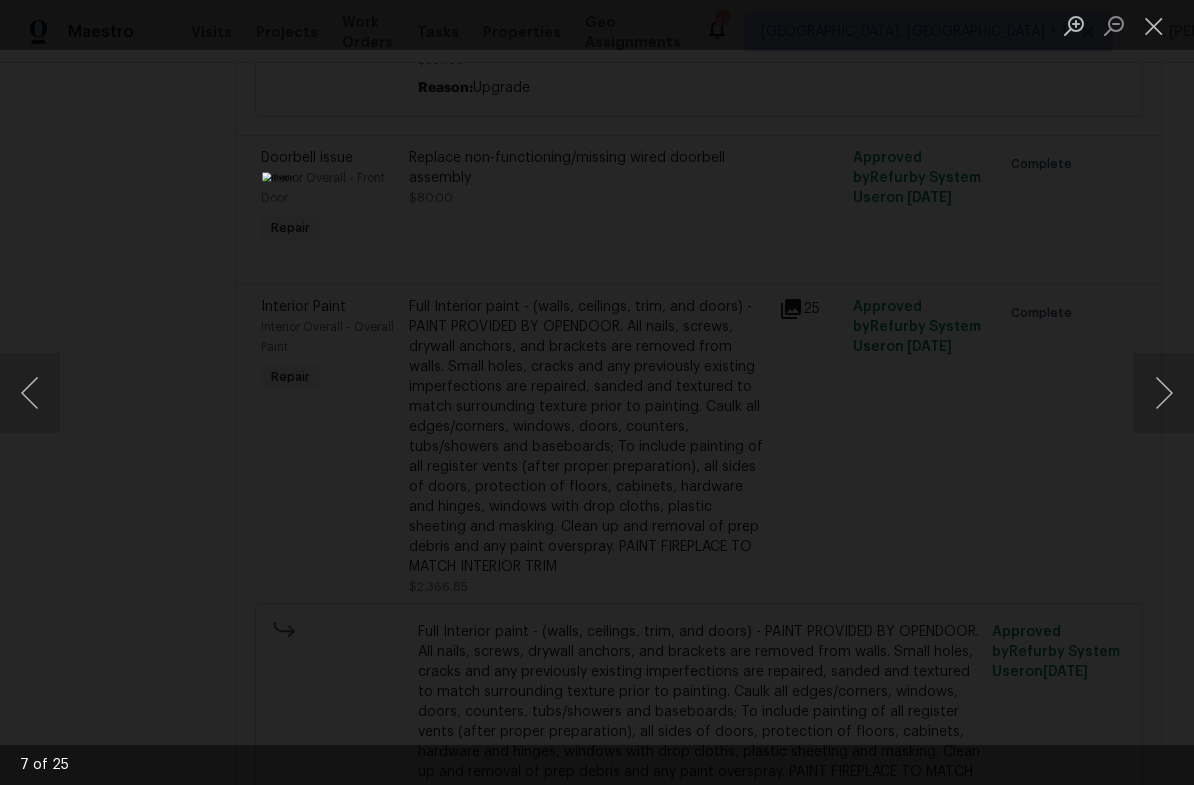 click at bounding box center (1164, 393) 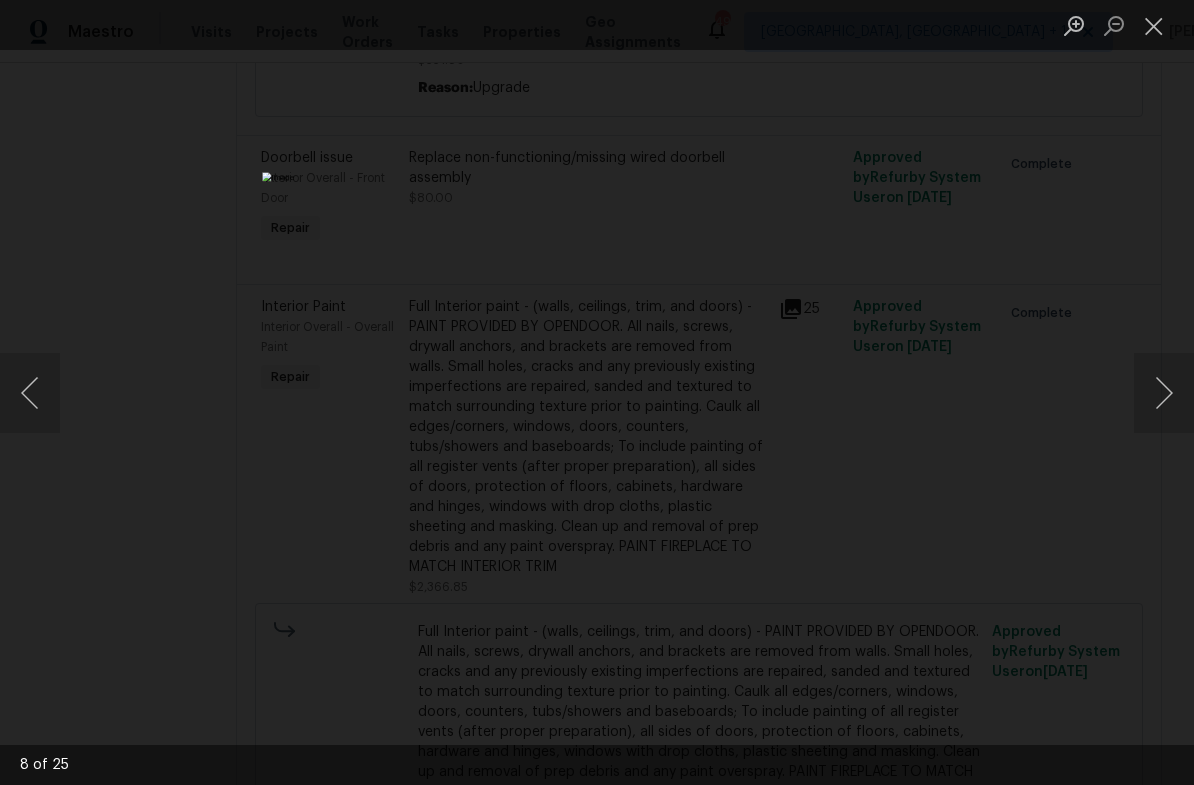 click at bounding box center (1164, 393) 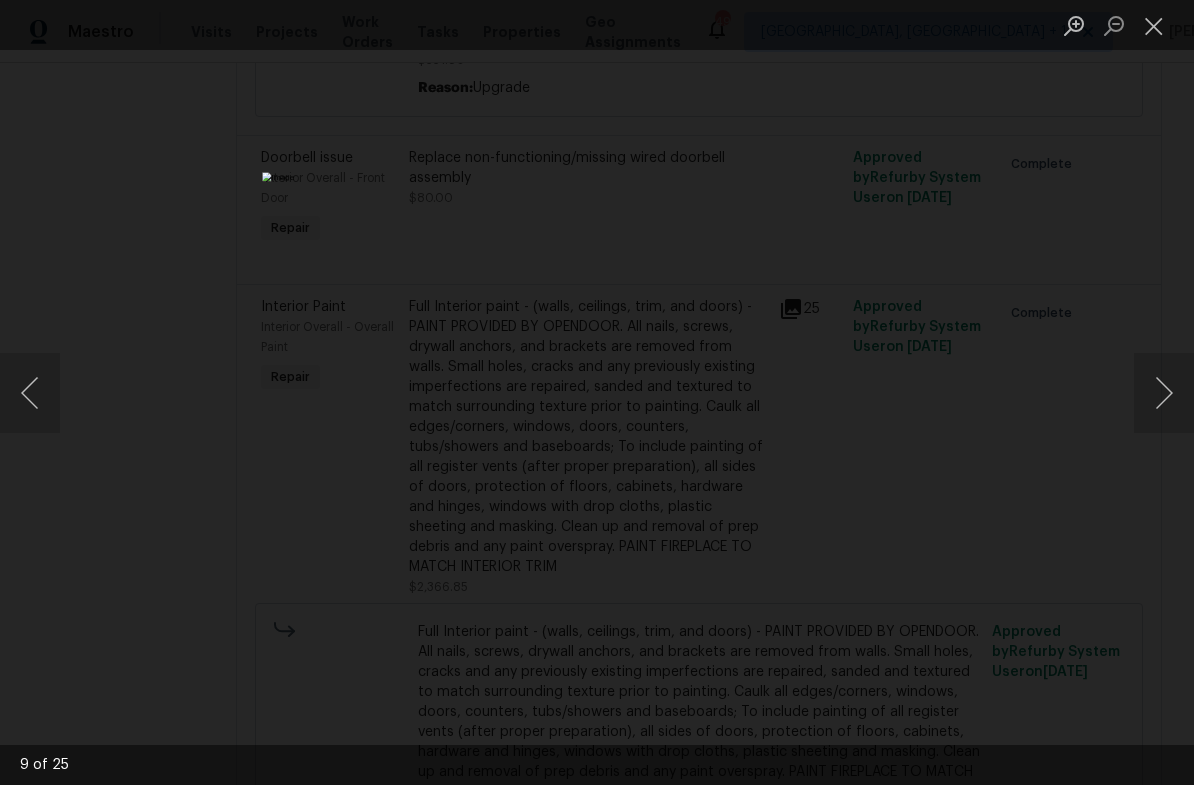 click at bounding box center (1164, 393) 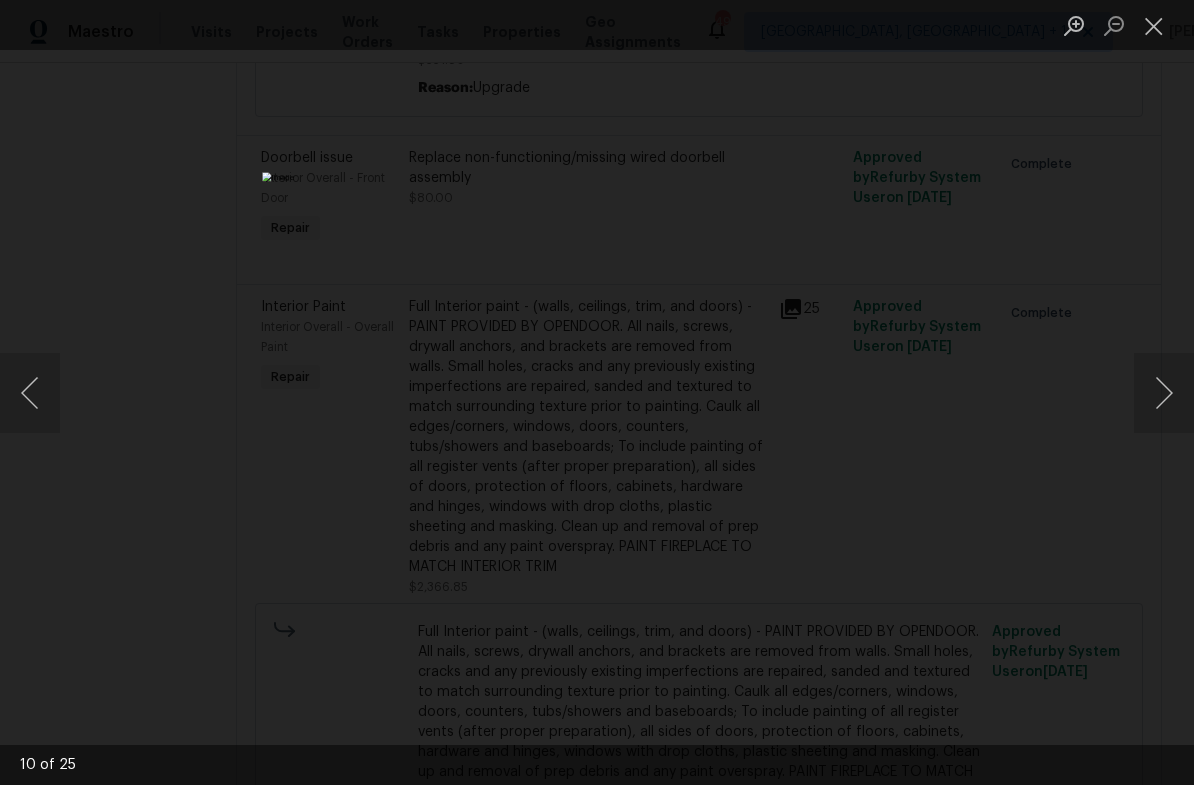 click at bounding box center [1164, 393] 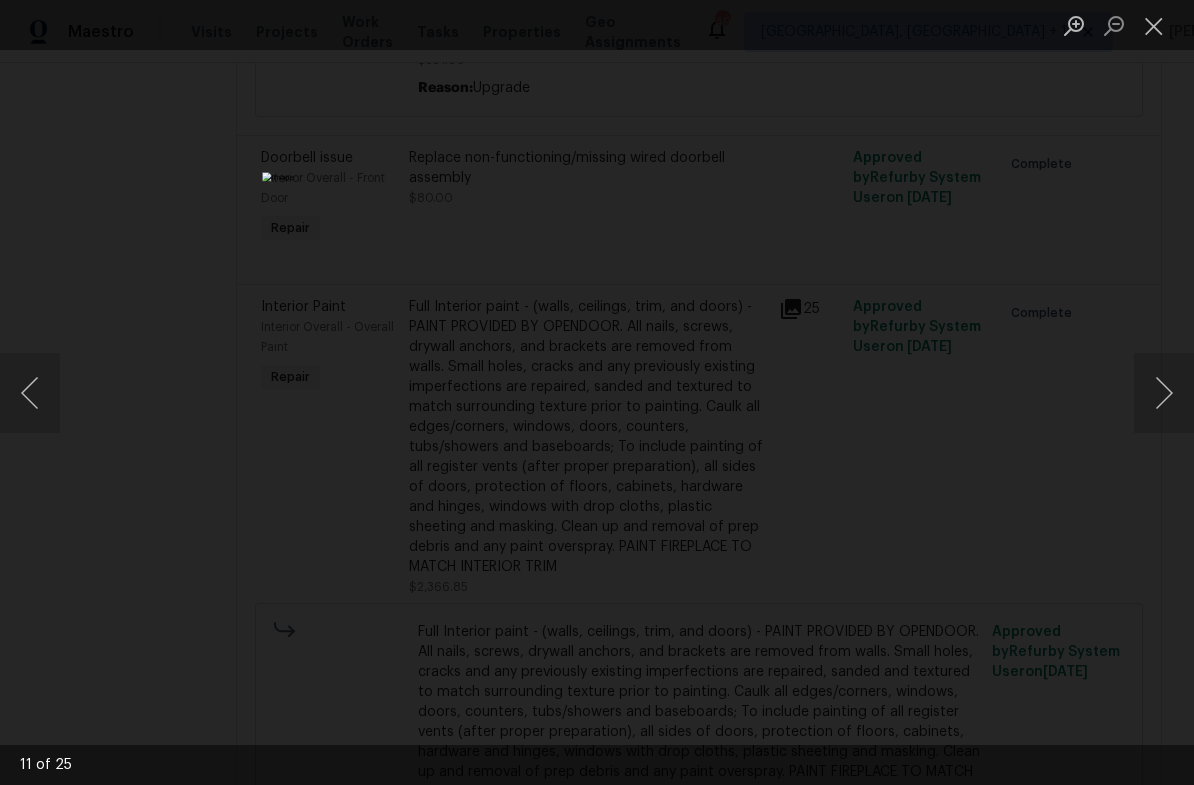 click at bounding box center [1164, 393] 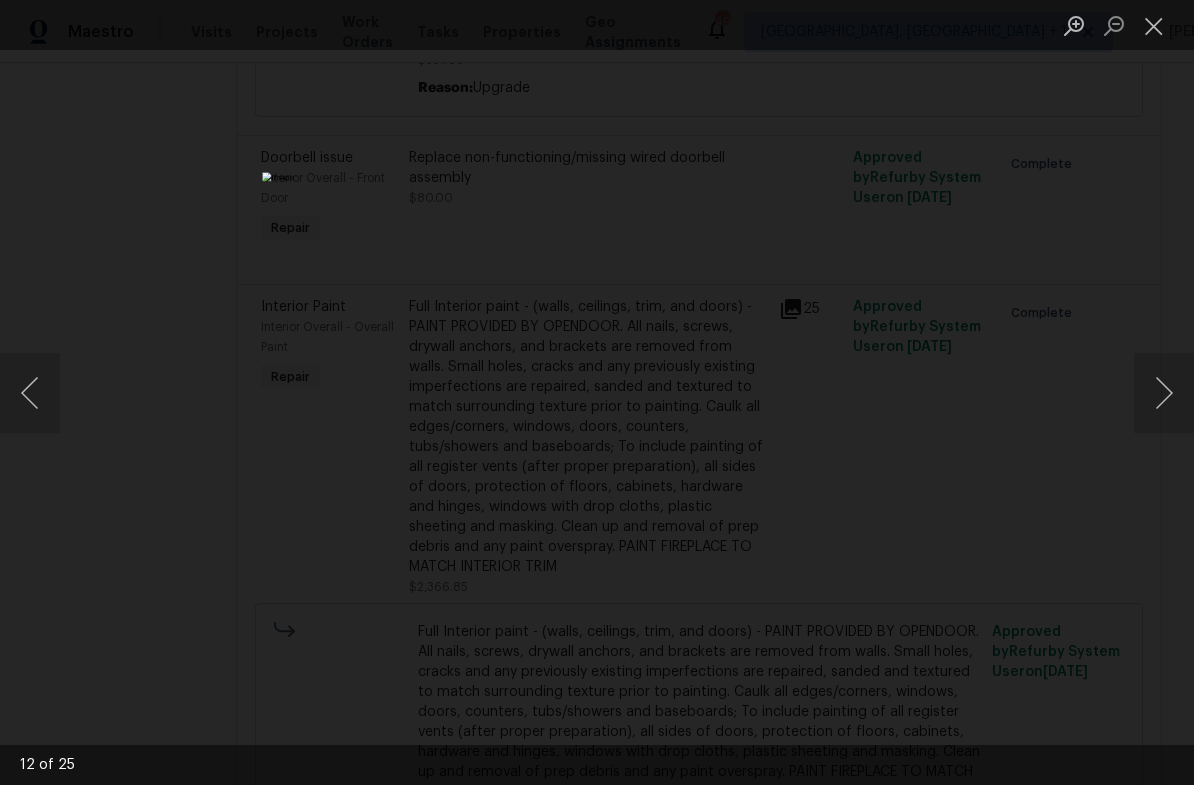 click at bounding box center (1164, 393) 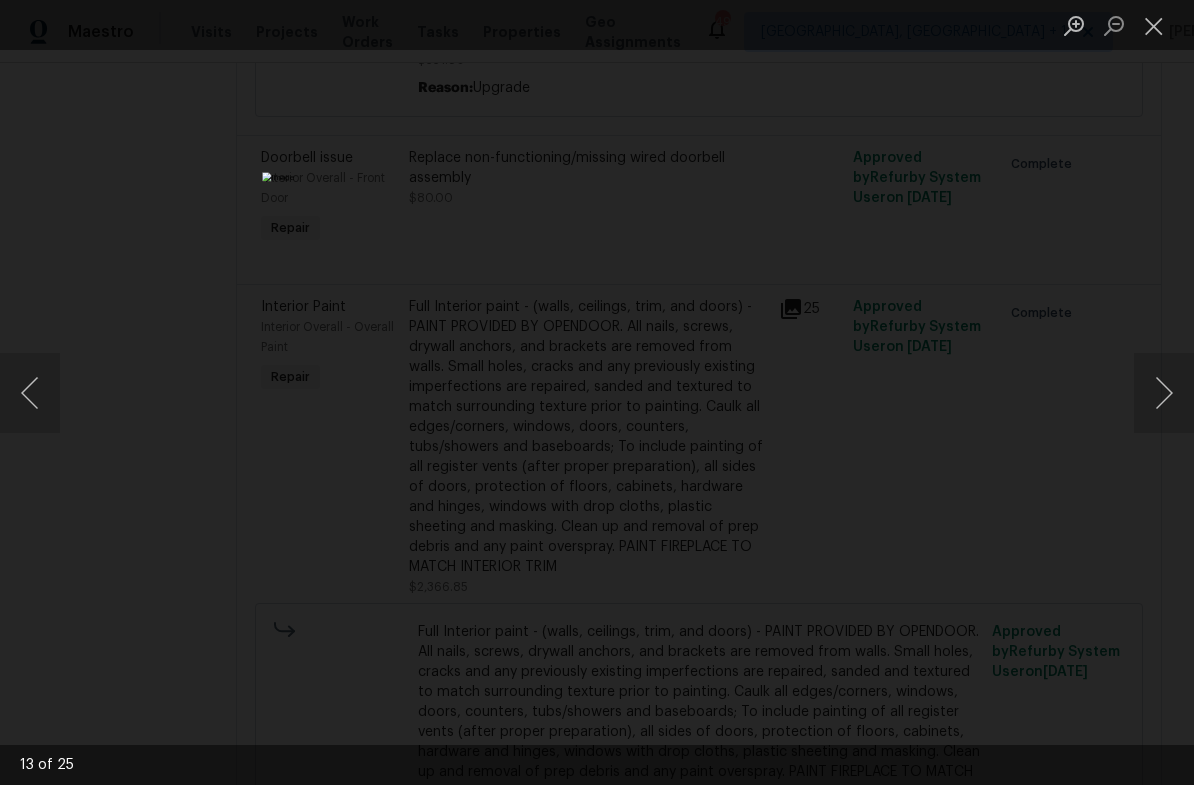 click at bounding box center [1164, 393] 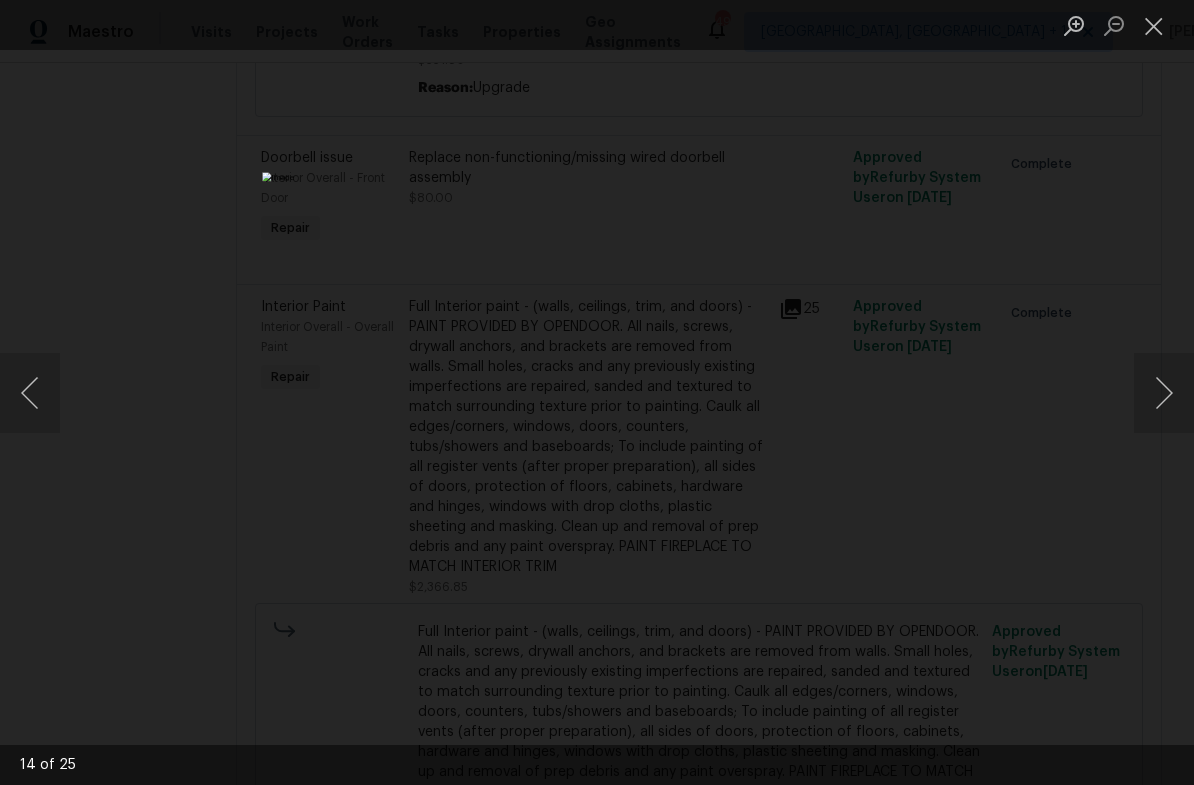 click at bounding box center (1164, 393) 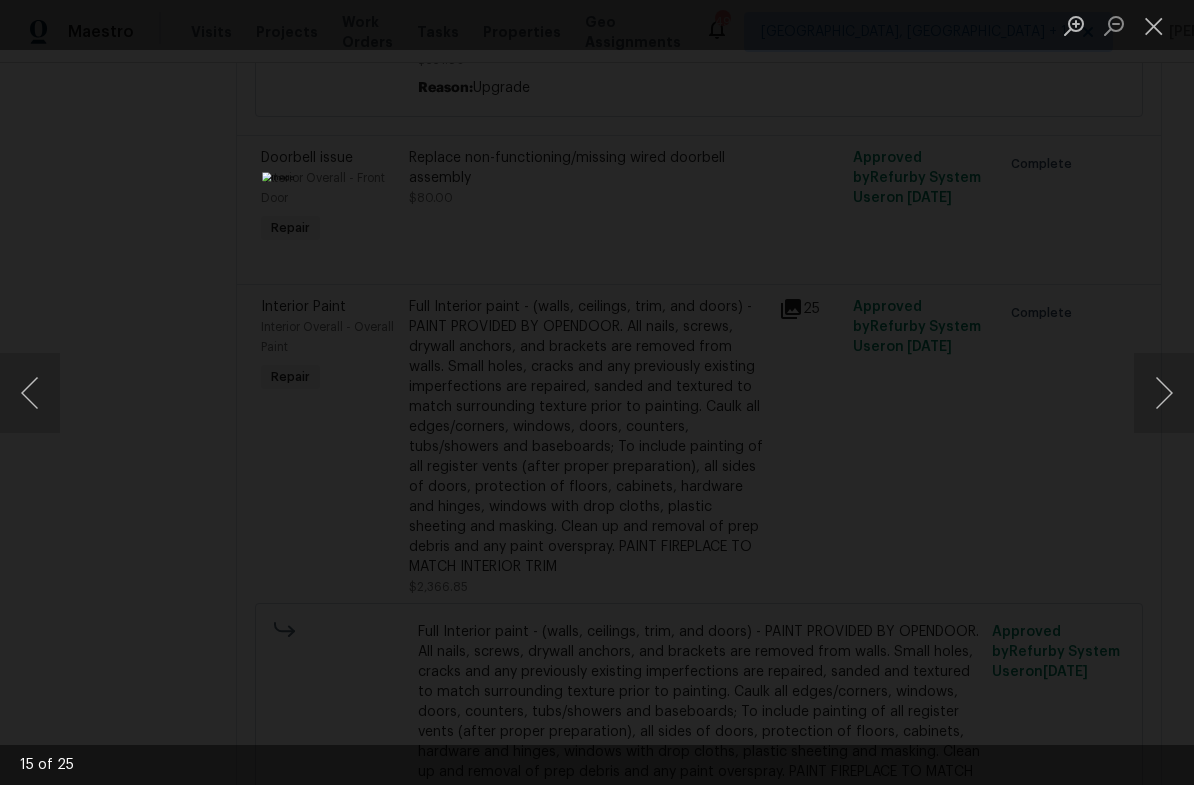 click at bounding box center (1164, 393) 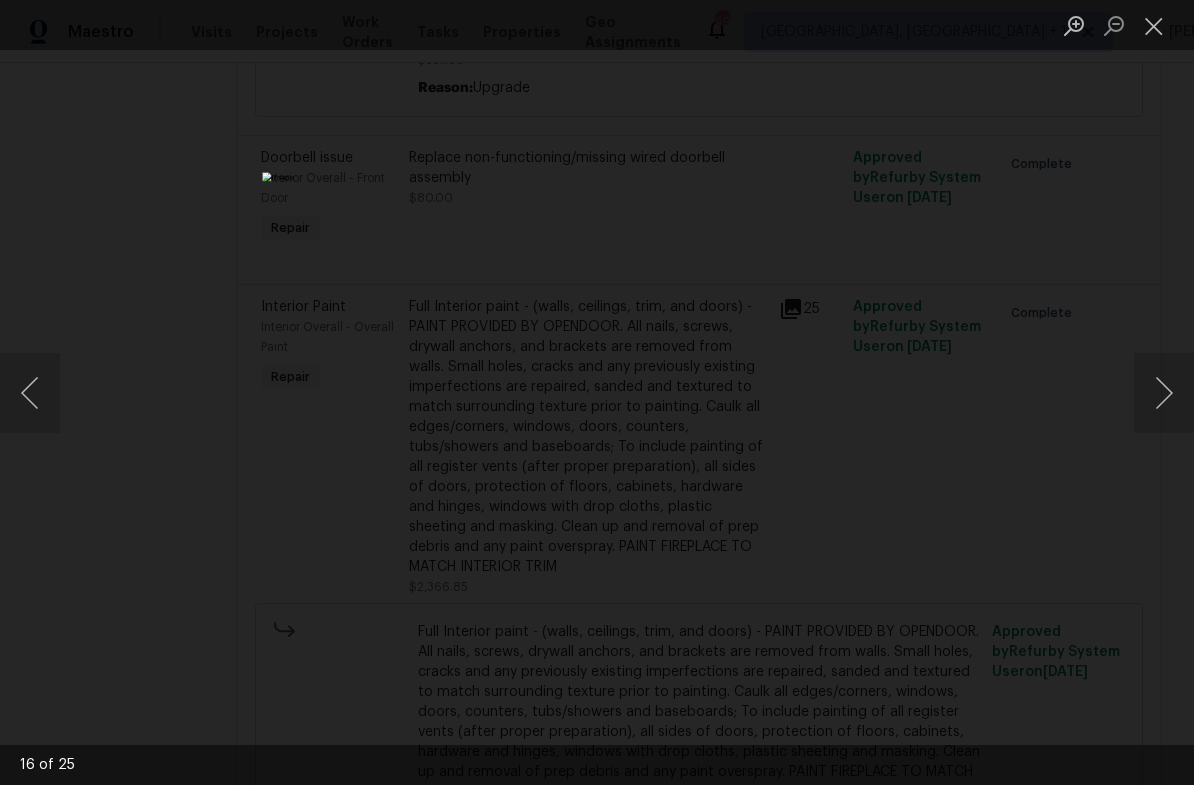 click at bounding box center (1164, 393) 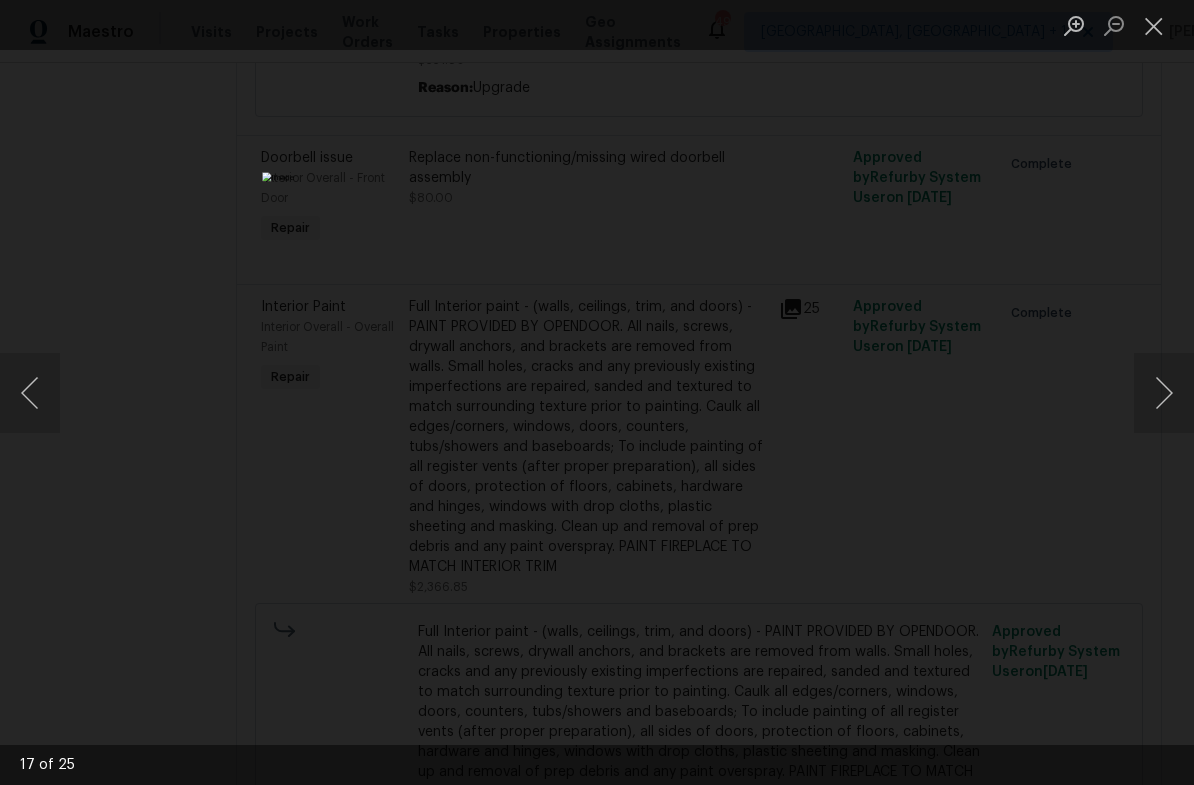 click at bounding box center (1164, 393) 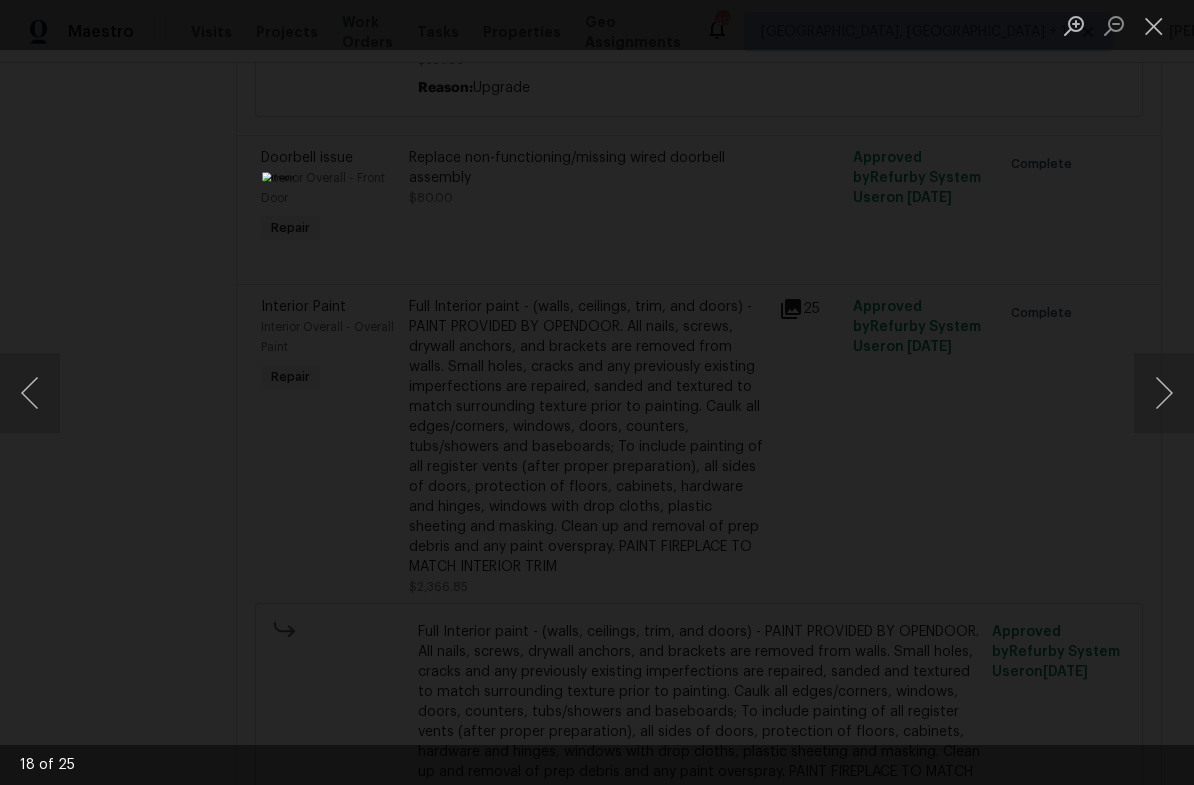 click at bounding box center (597, 392) 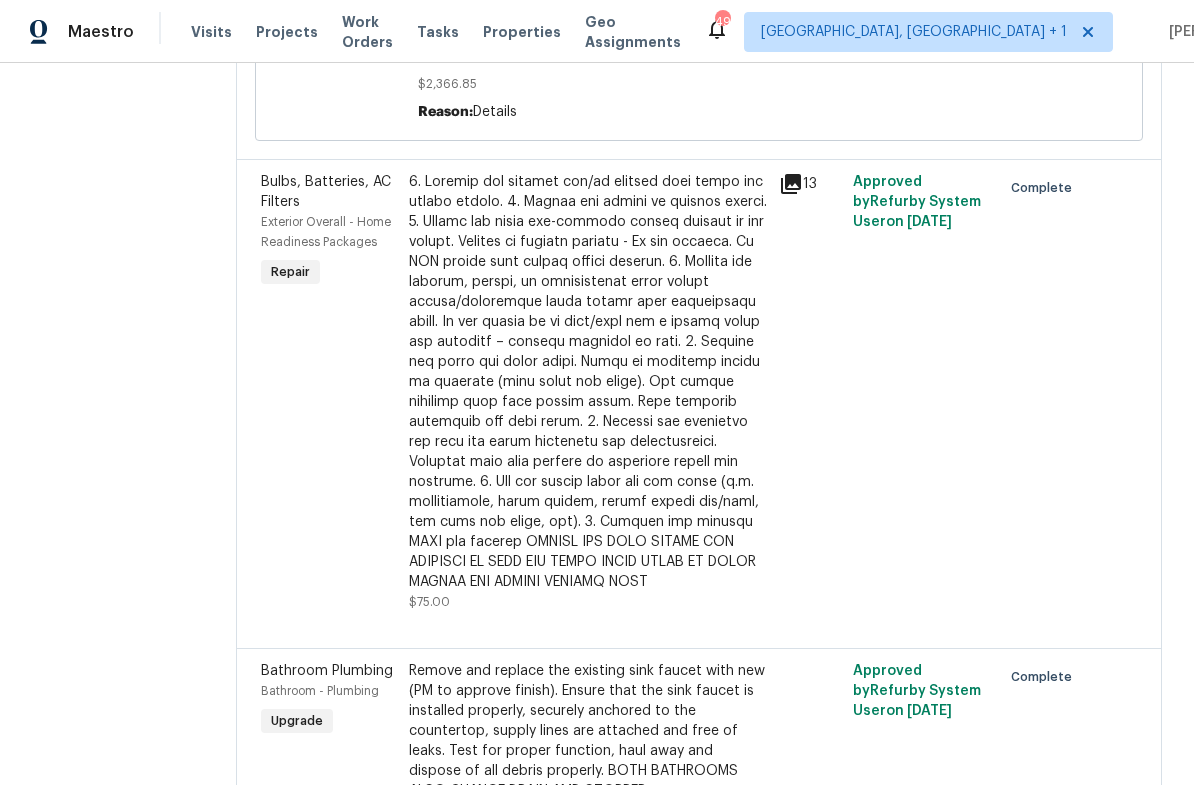 scroll, scrollTop: 3085, scrollLeft: 0, axis: vertical 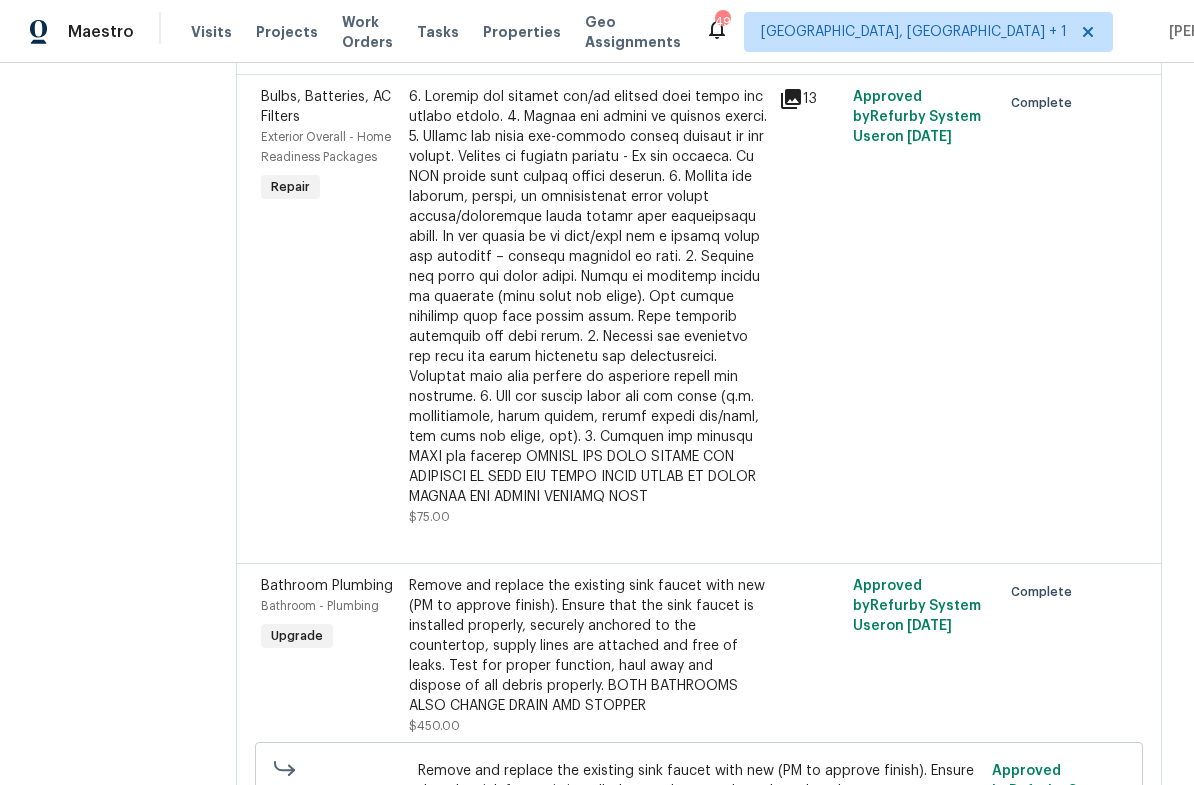 click on "13" at bounding box center [810, 307] 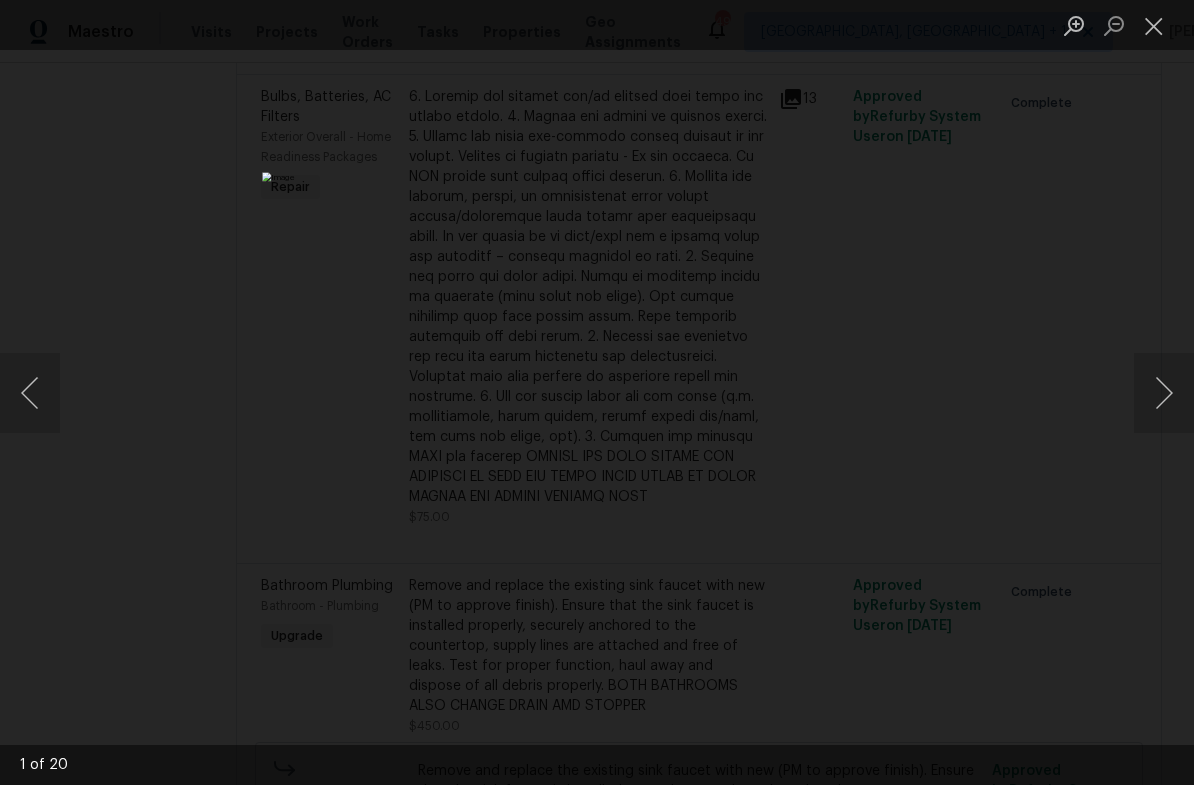 click at bounding box center (597, 392) 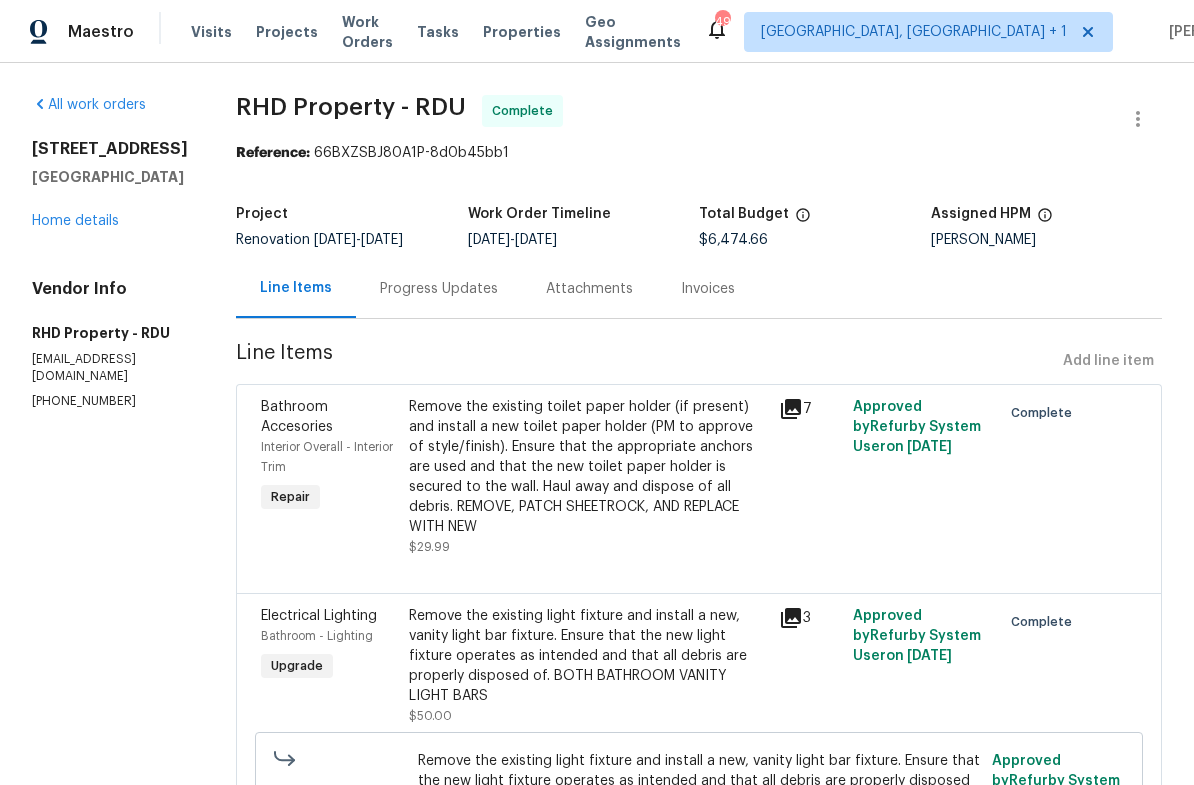 scroll, scrollTop: 0, scrollLeft: 0, axis: both 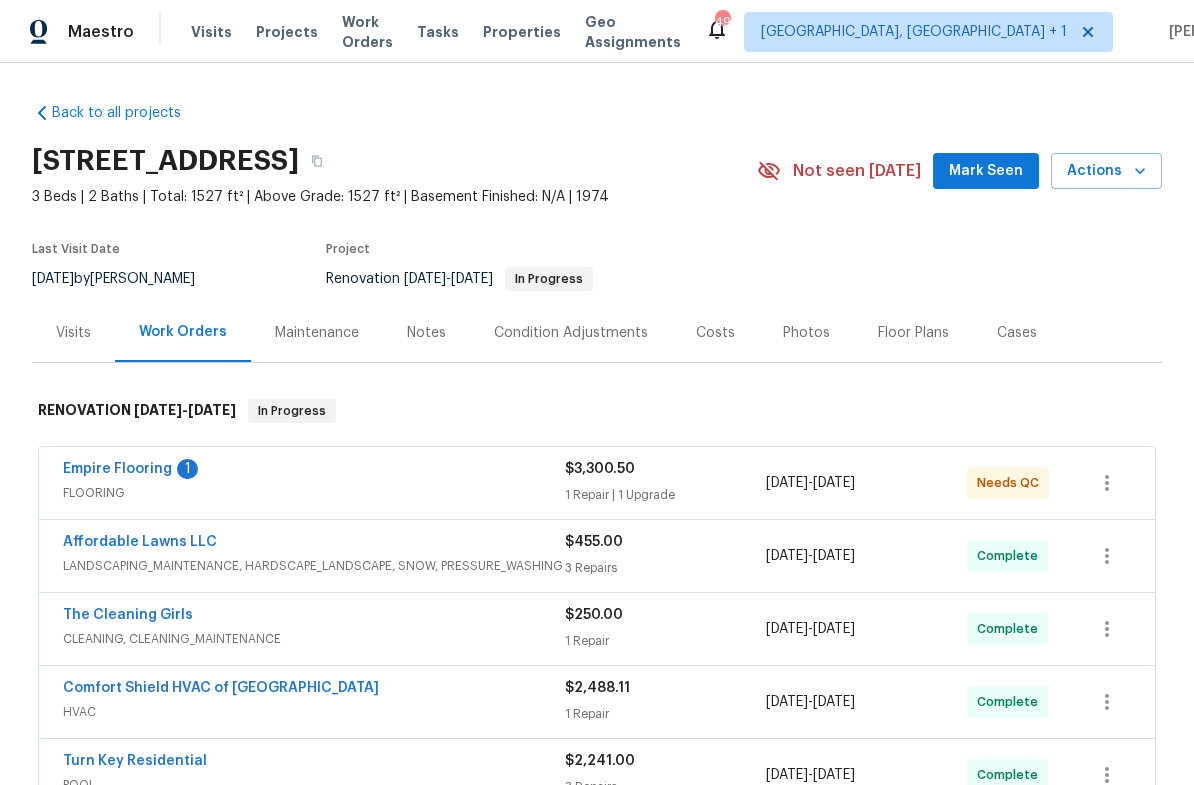 click on "Empire Flooring" at bounding box center [117, 469] 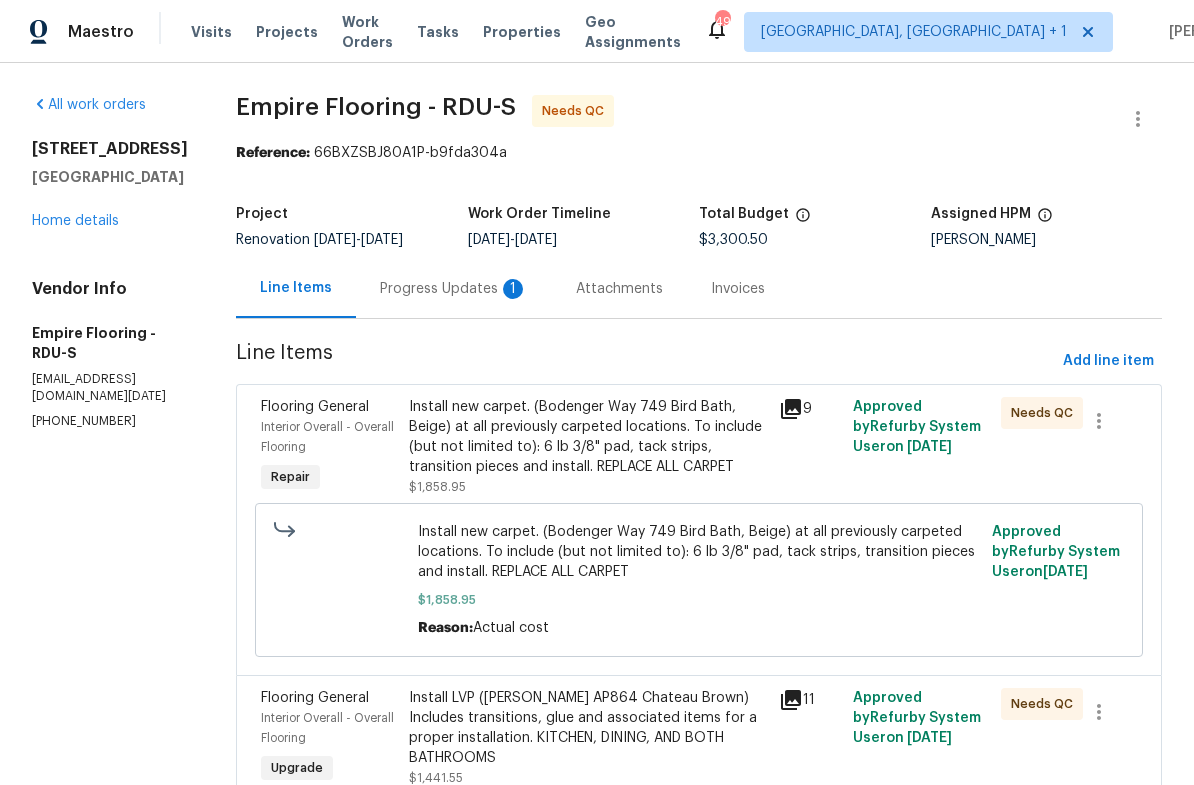 click on "Install new carpet. (Bodenger Way 749 Bird Bath, Beige) at all previously carpeted locations. To include (but not limited to): 6 lb 3/8" pad, tack strips, transition pieces and install.
REPLACE ALL CARPET" at bounding box center [588, 437] 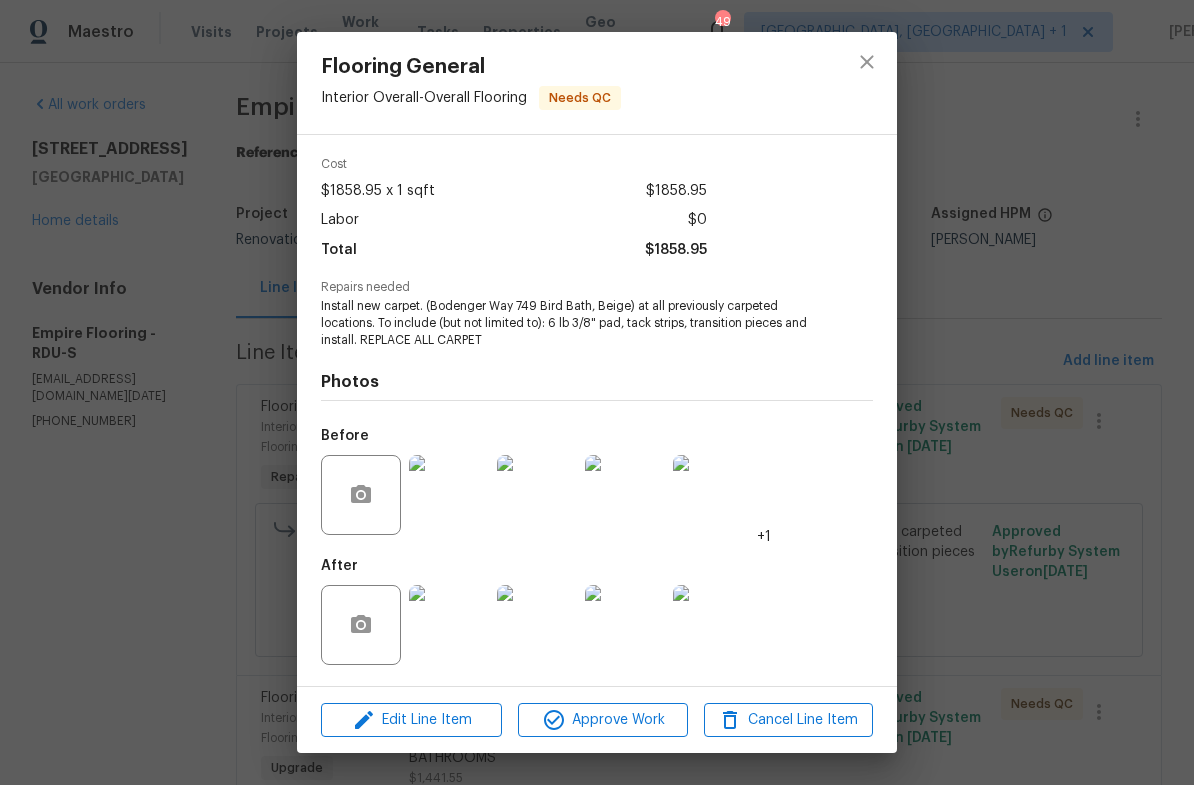 scroll, scrollTop: 73, scrollLeft: 0, axis: vertical 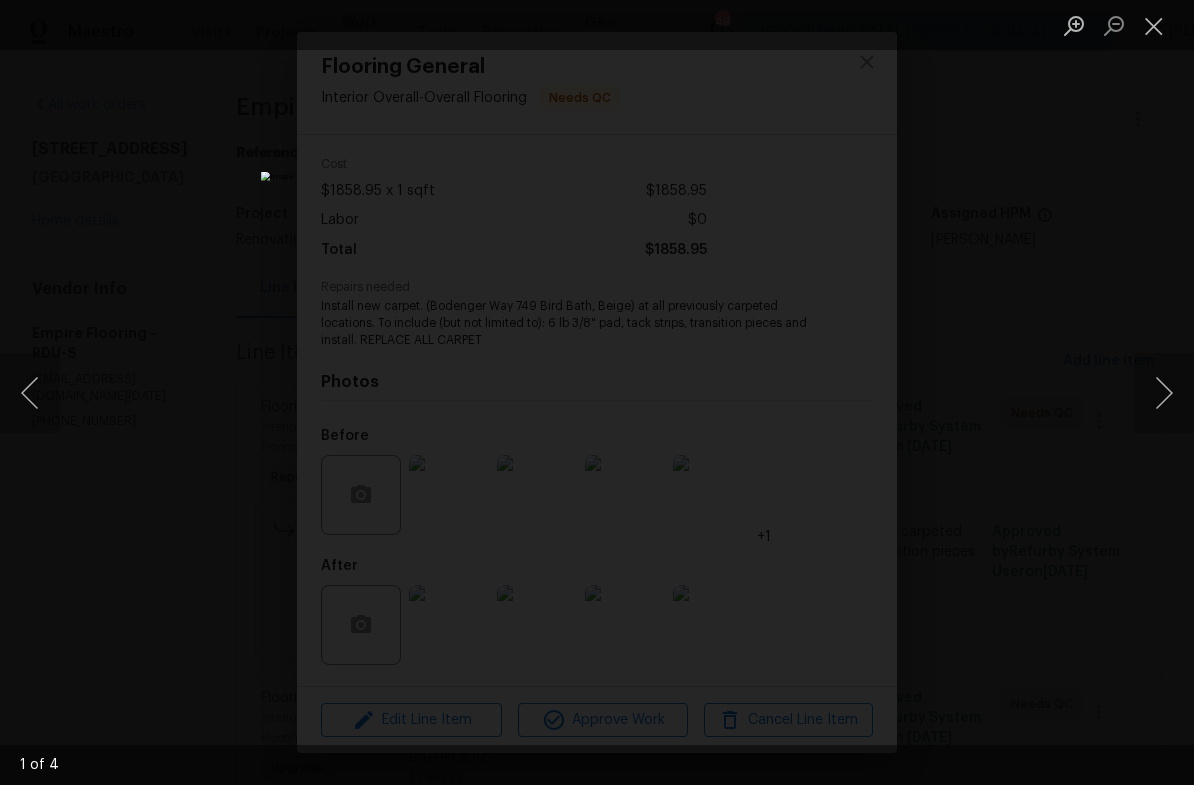 click at bounding box center (1164, 393) 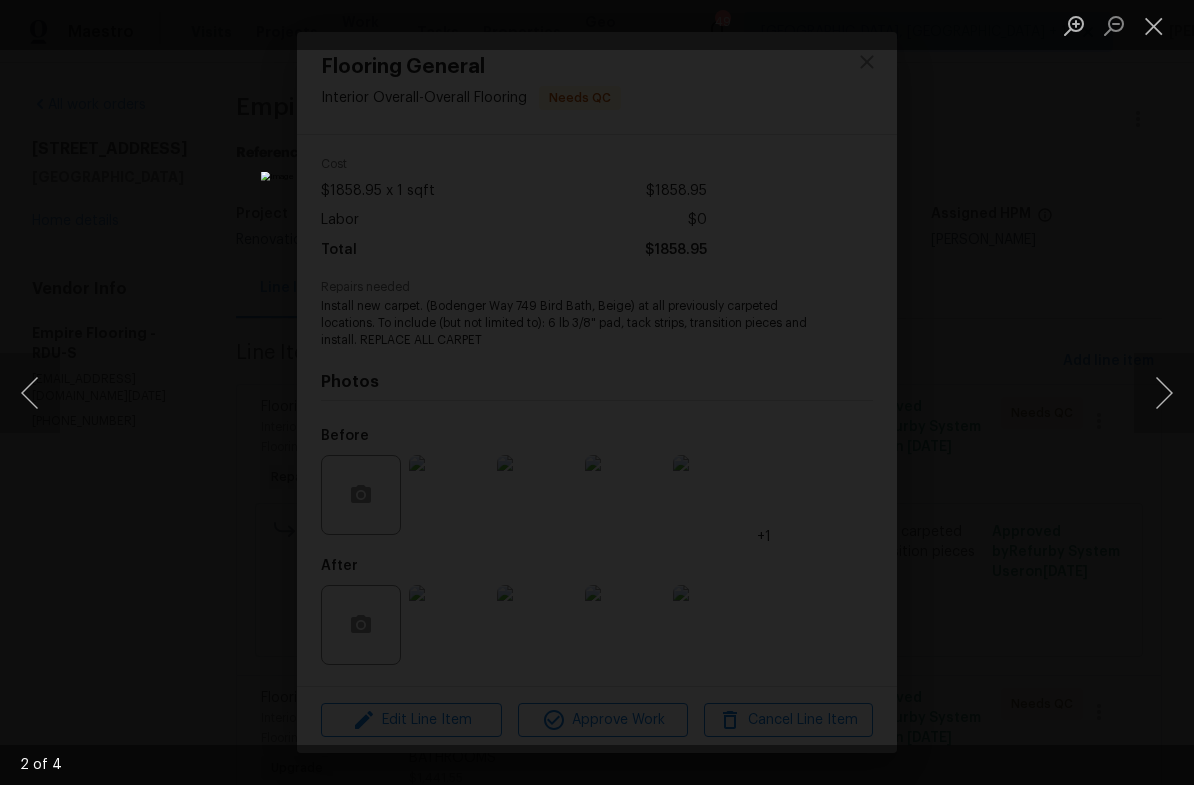 click at bounding box center [1164, 393] 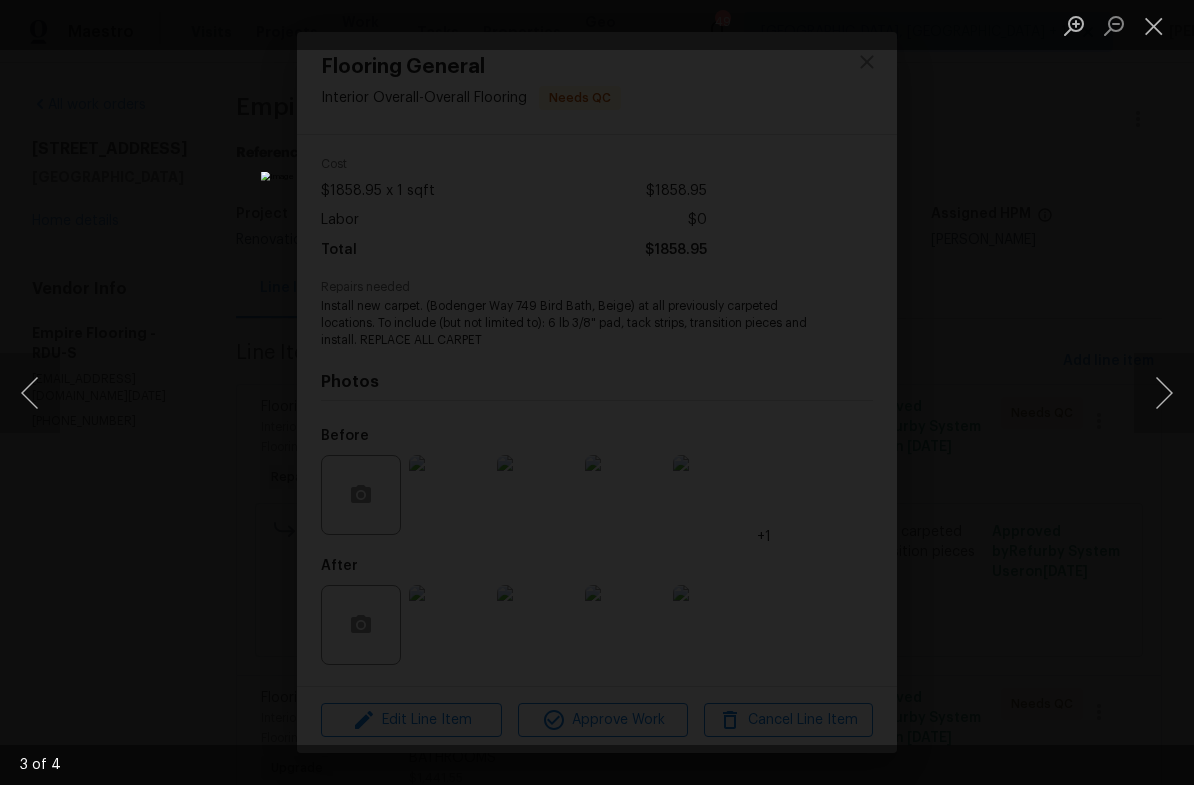 click at bounding box center (1164, 393) 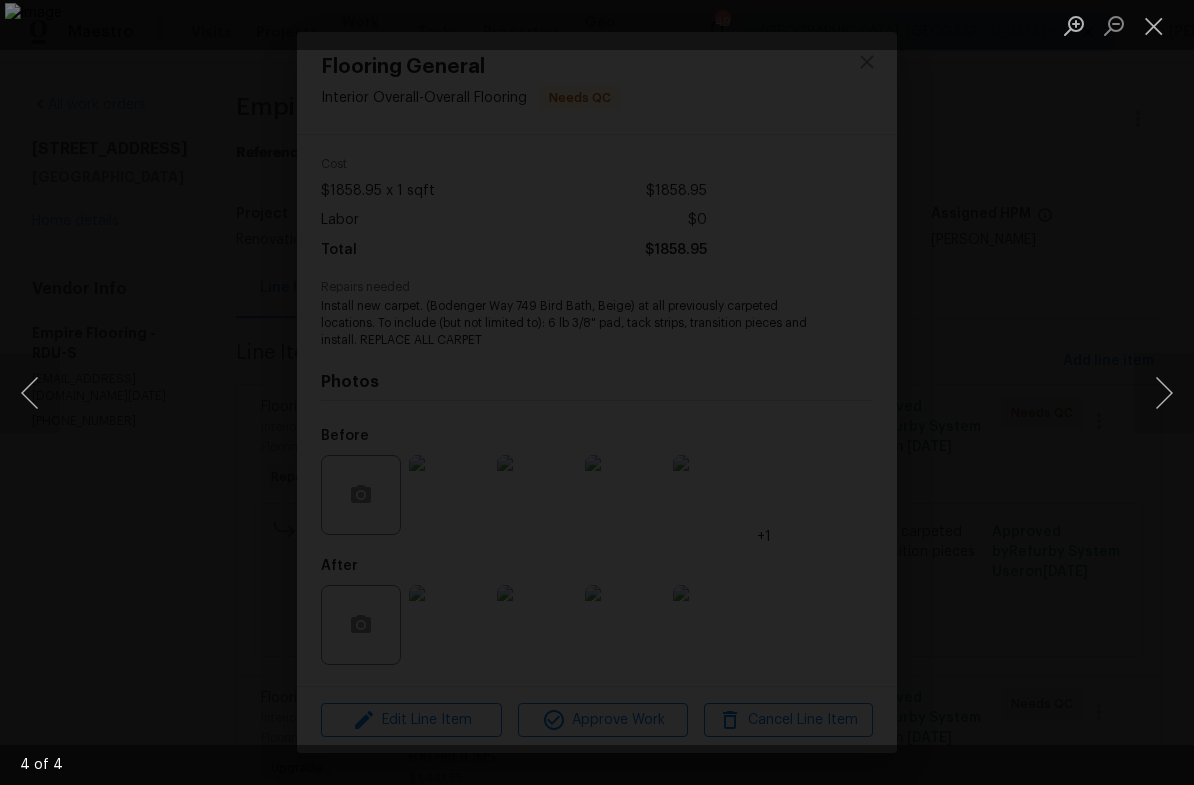 click at bounding box center (1164, 393) 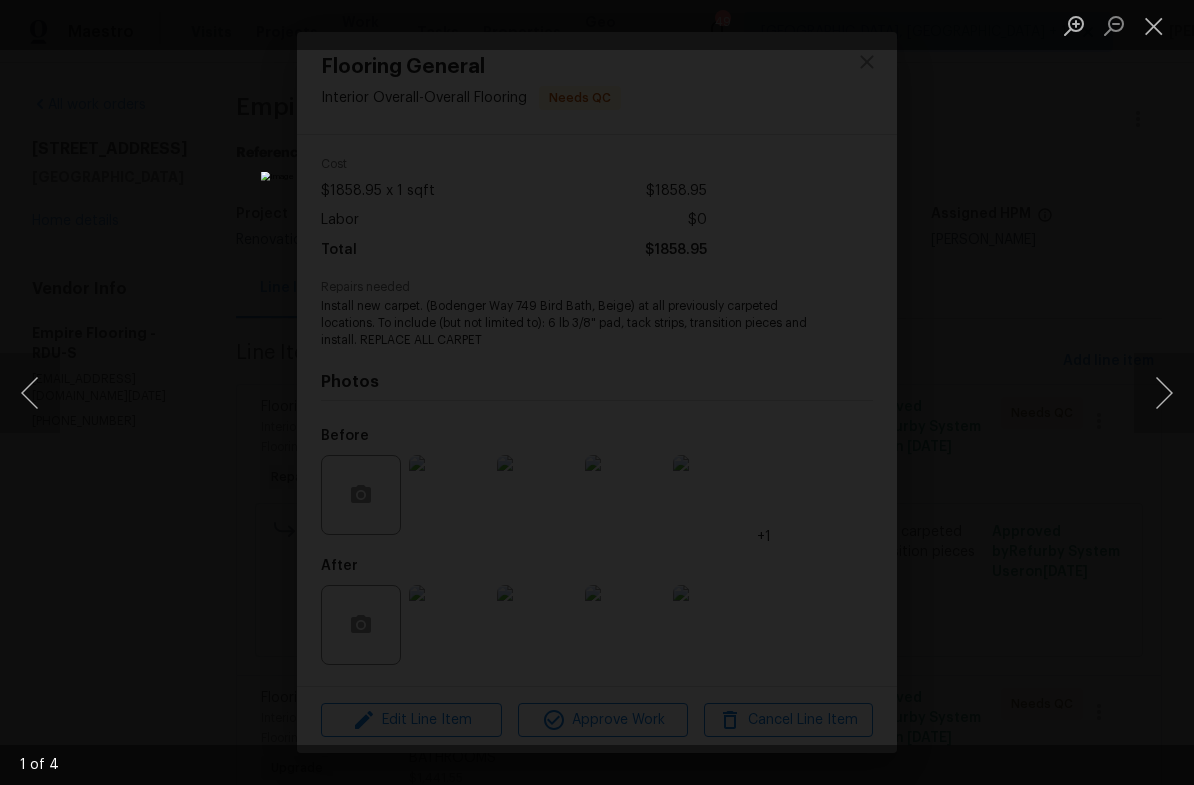 click at bounding box center (1164, 393) 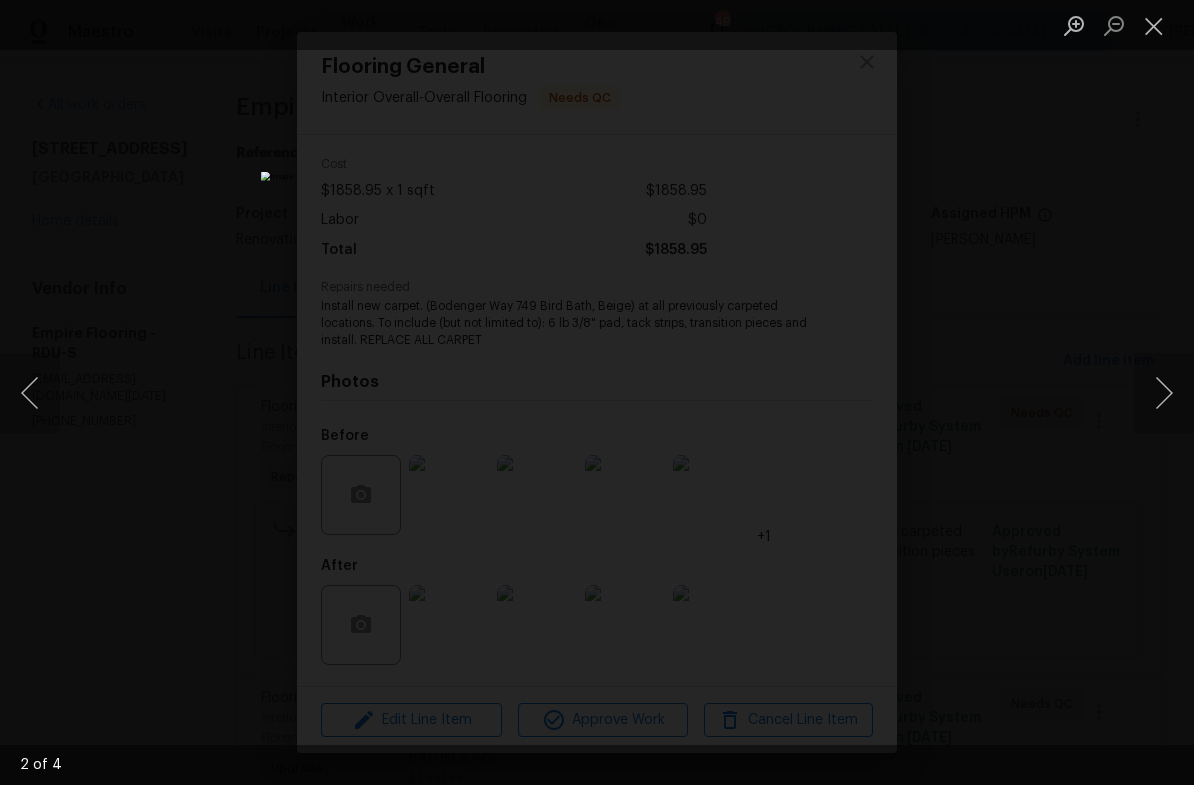 click at bounding box center [1164, 393] 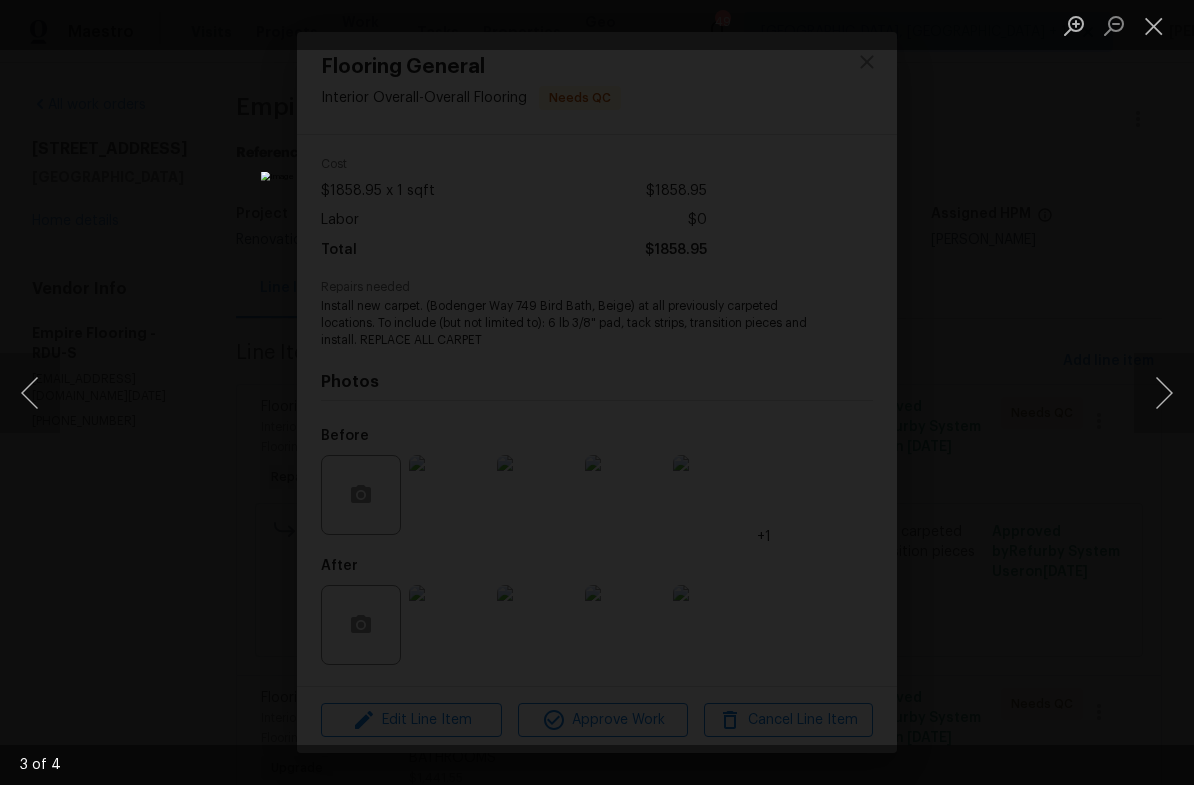 click at bounding box center [1164, 393] 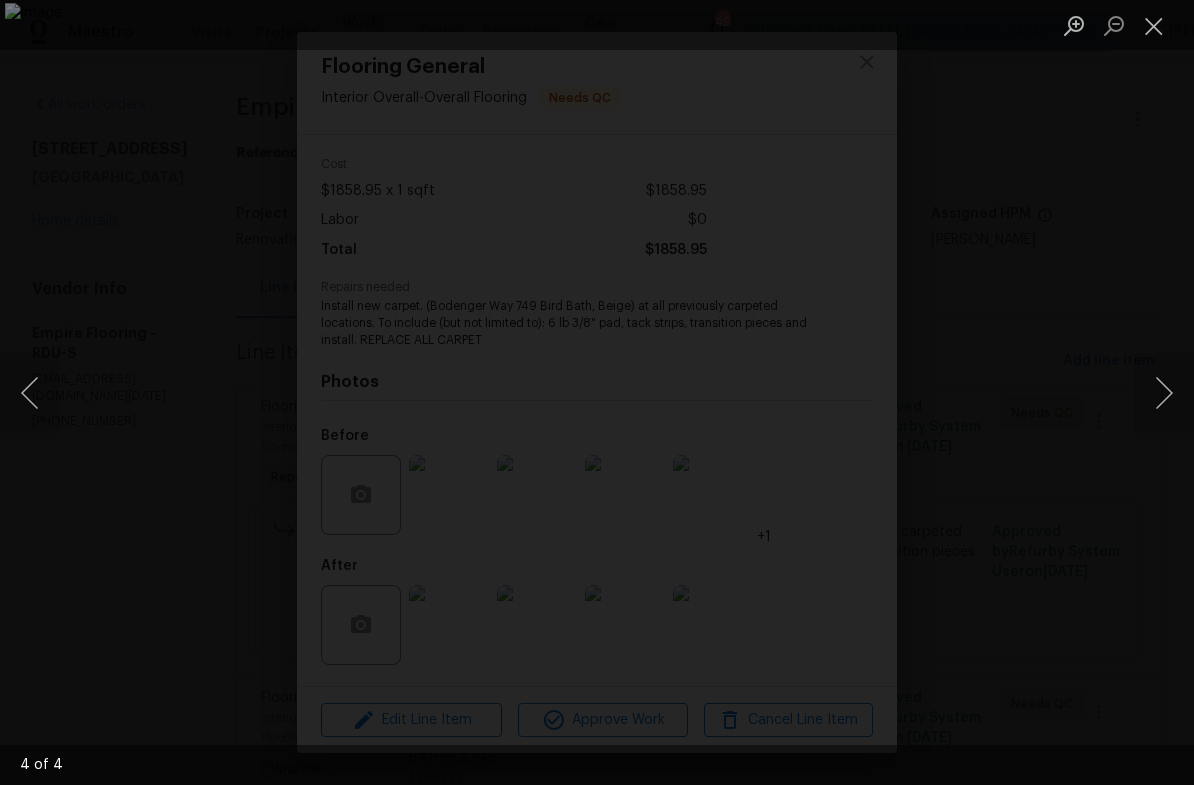 click at bounding box center (1164, 393) 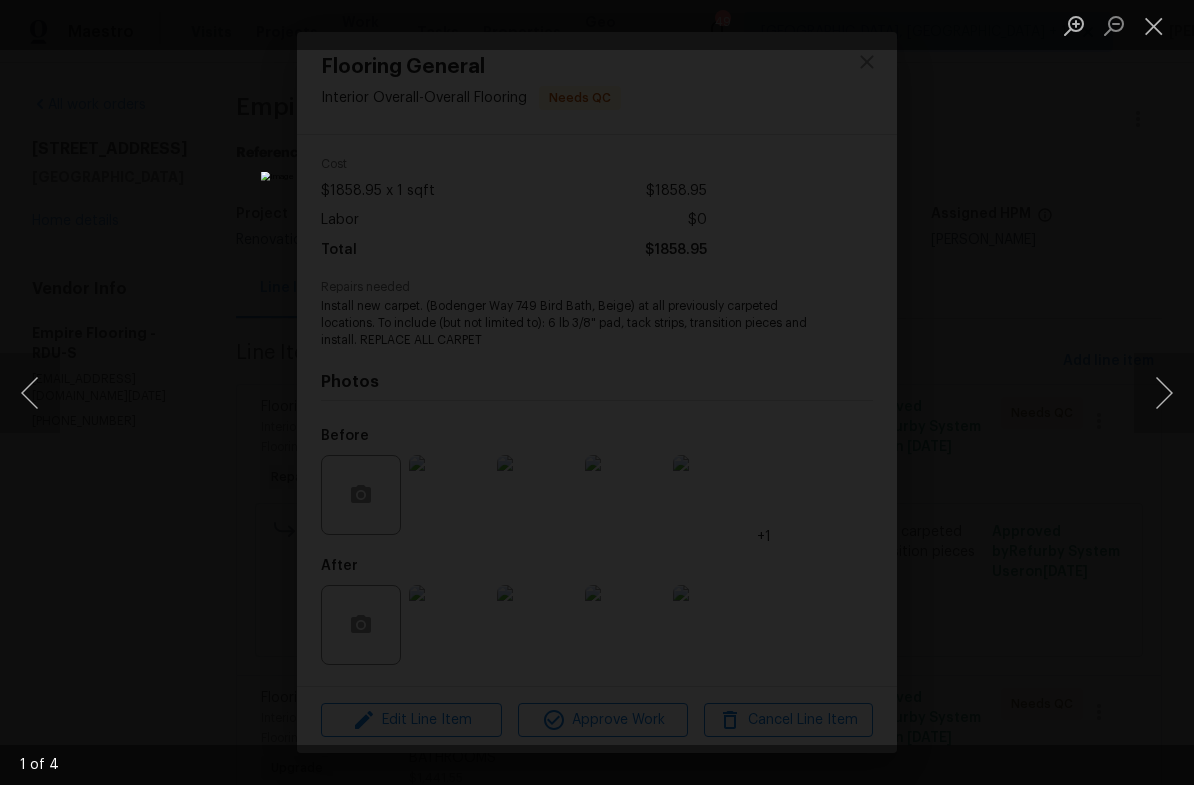 click at bounding box center (1164, 393) 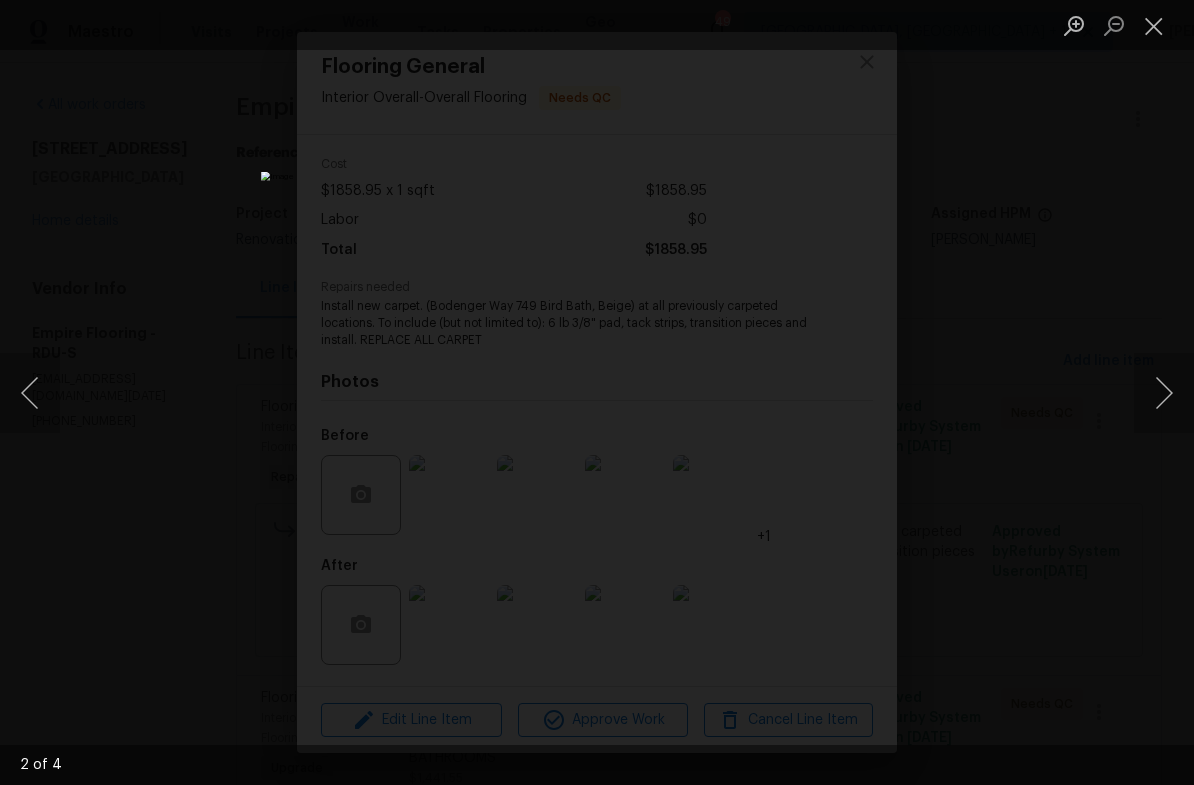 click at bounding box center [1164, 393] 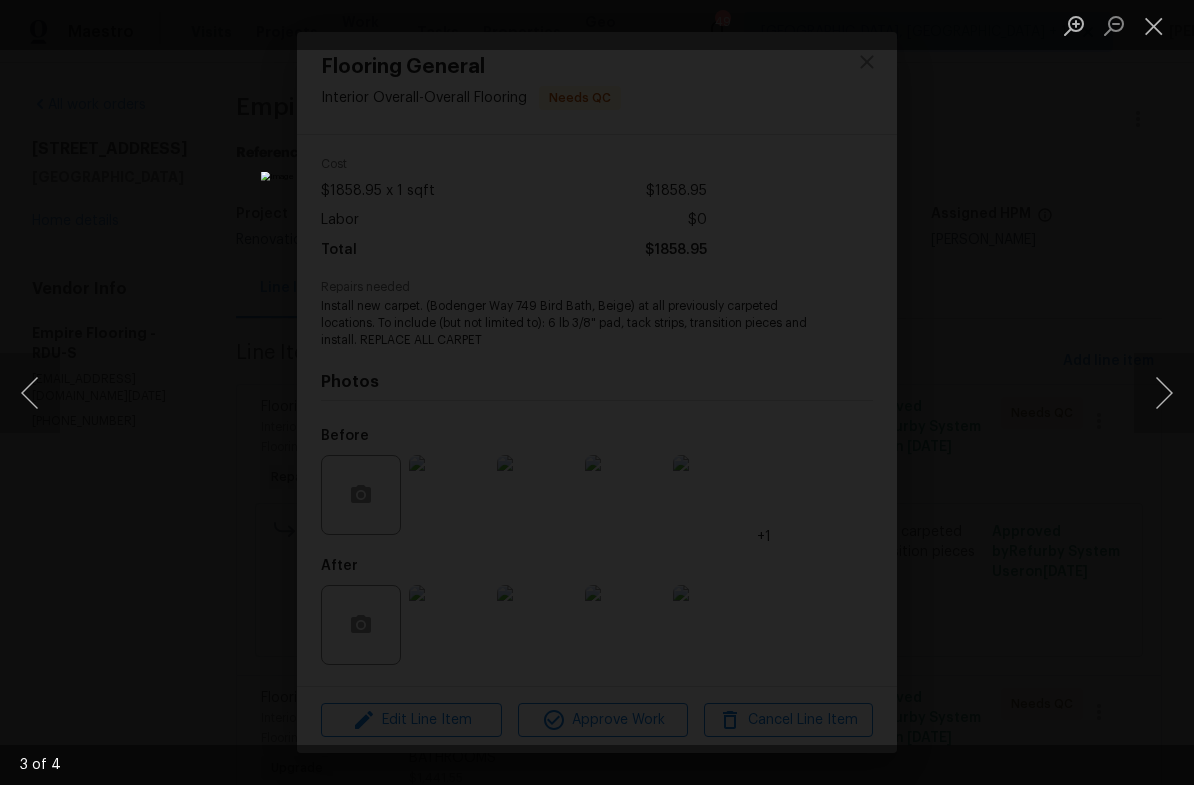click at bounding box center [1164, 393] 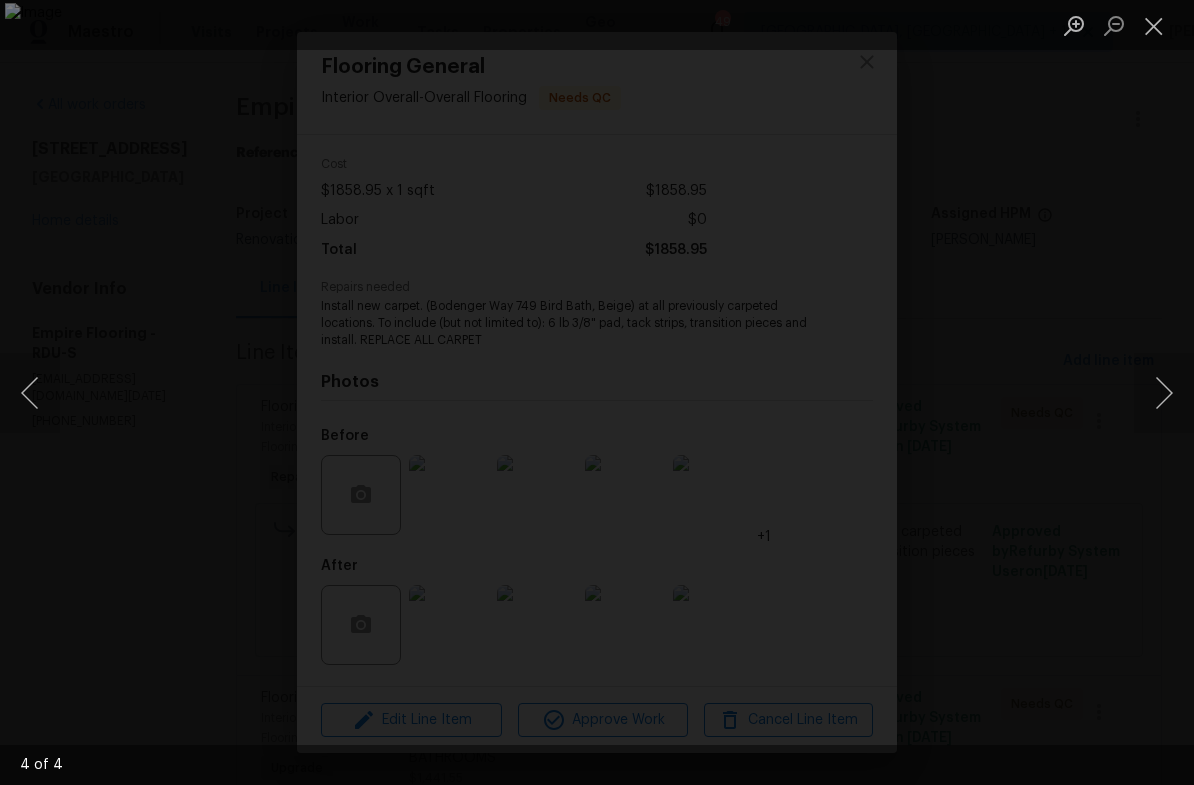 click at bounding box center (1164, 393) 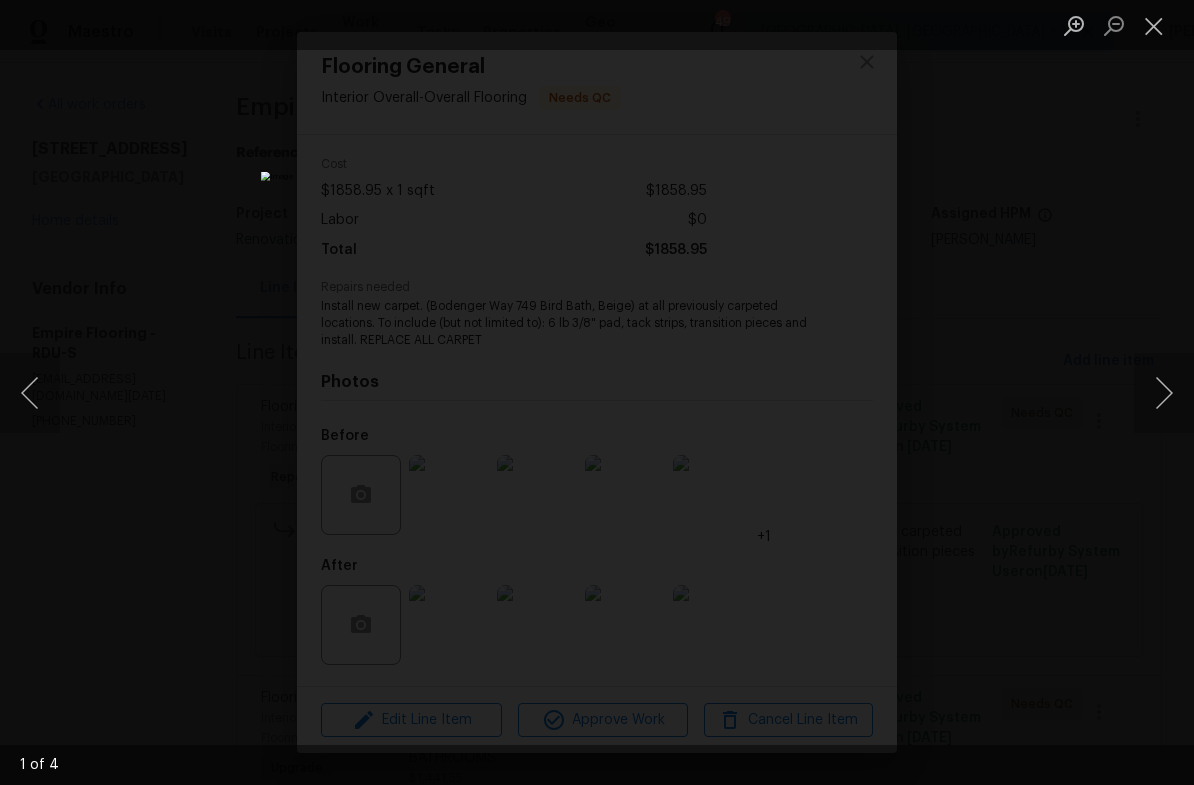 click at bounding box center (1164, 393) 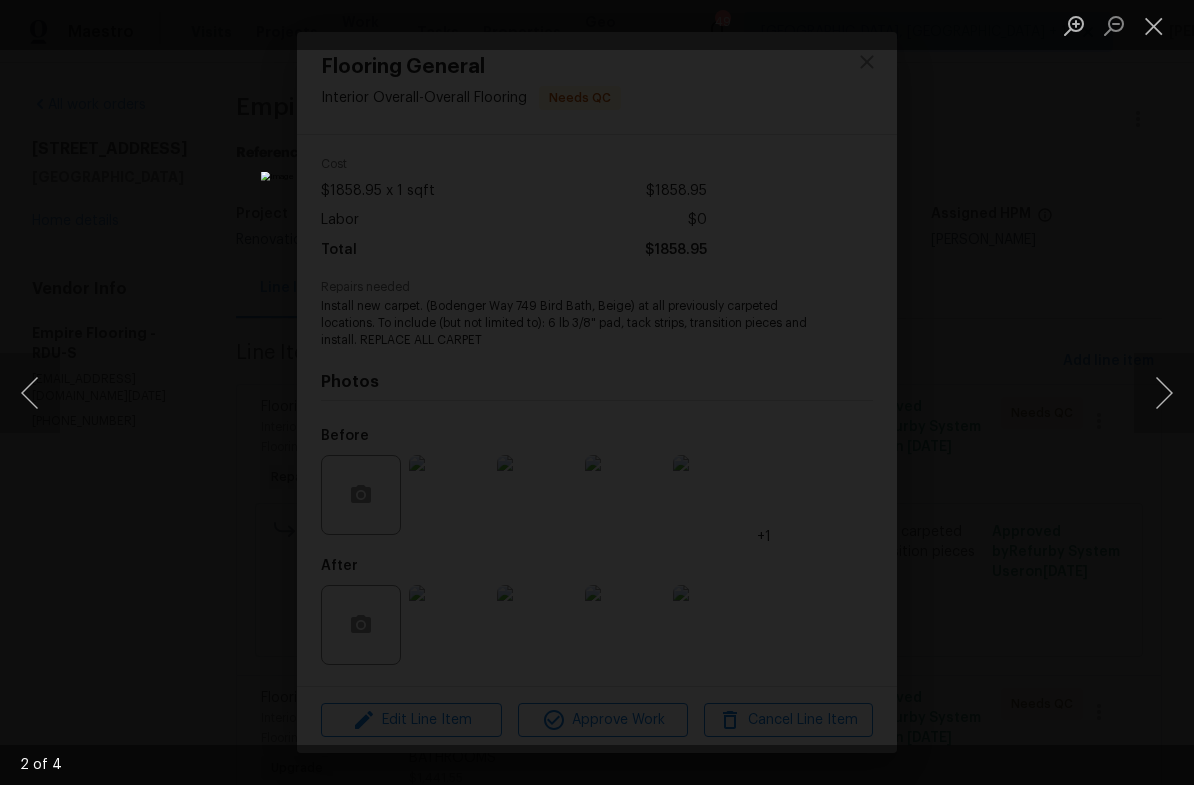 click at bounding box center (1164, 393) 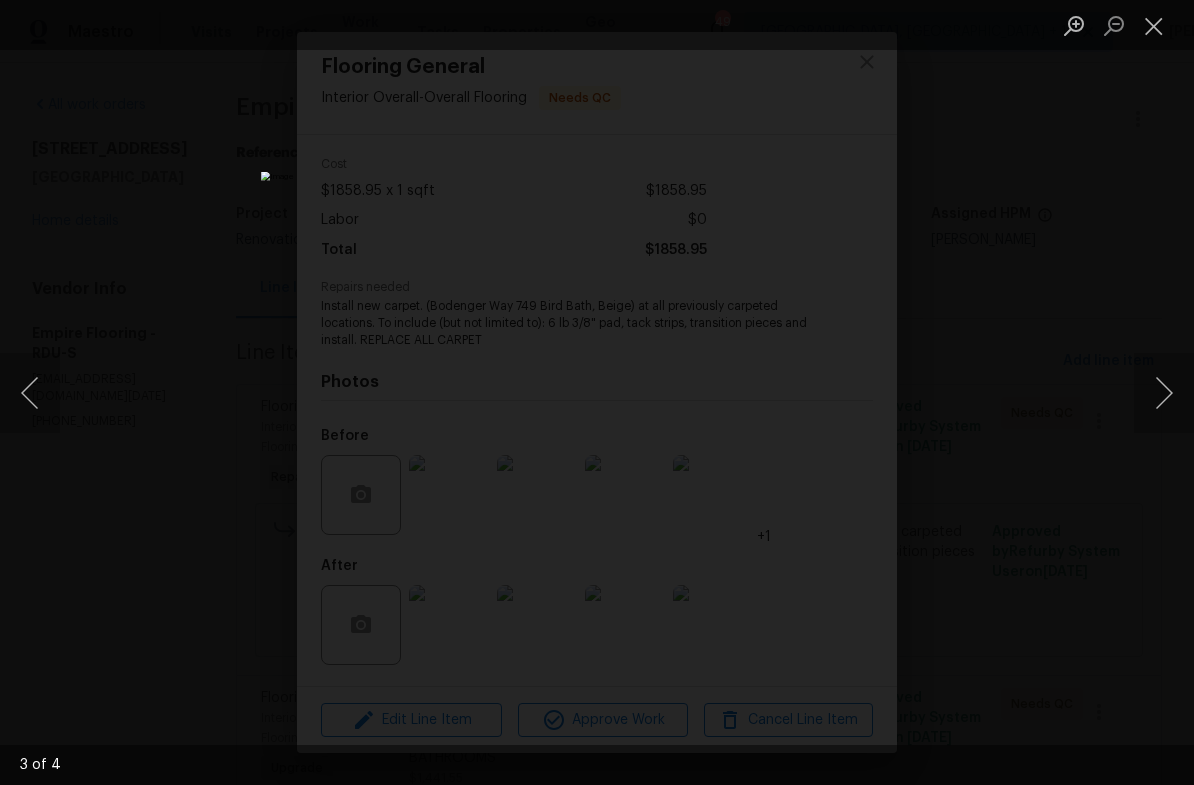 click at bounding box center [1164, 393] 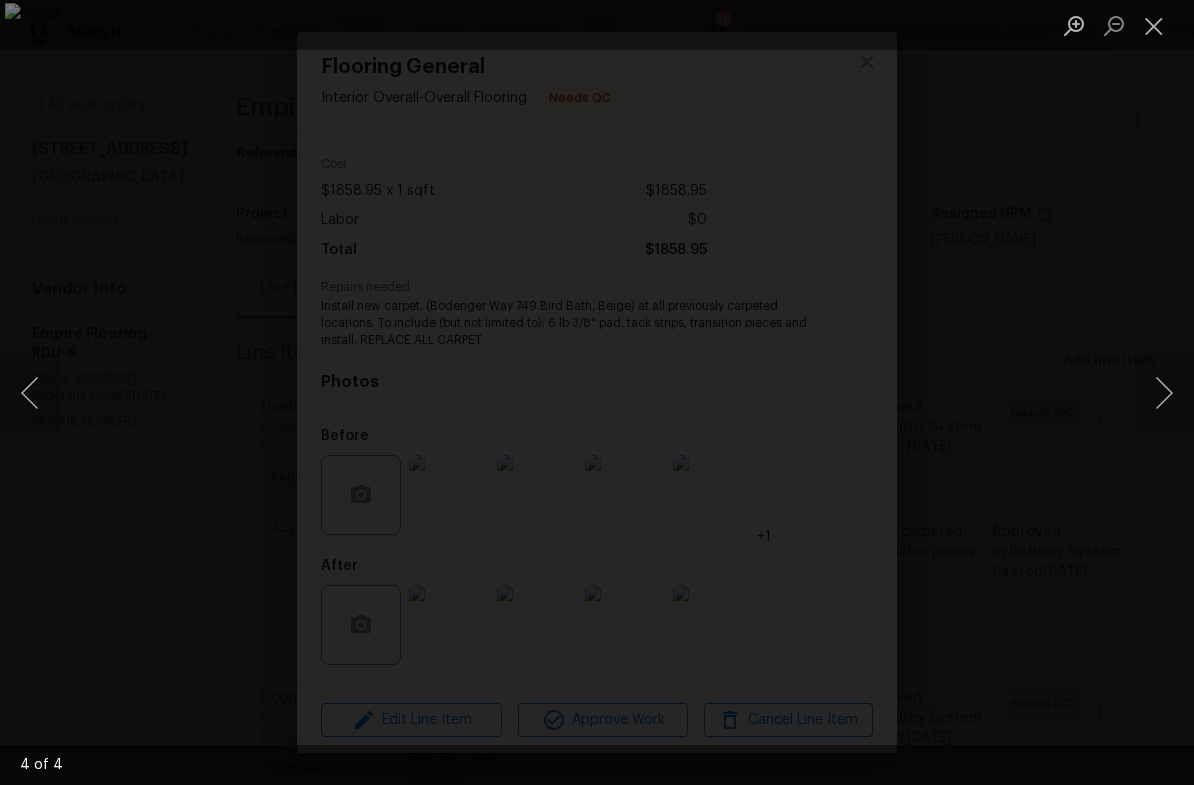 click at bounding box center [1164, 393] 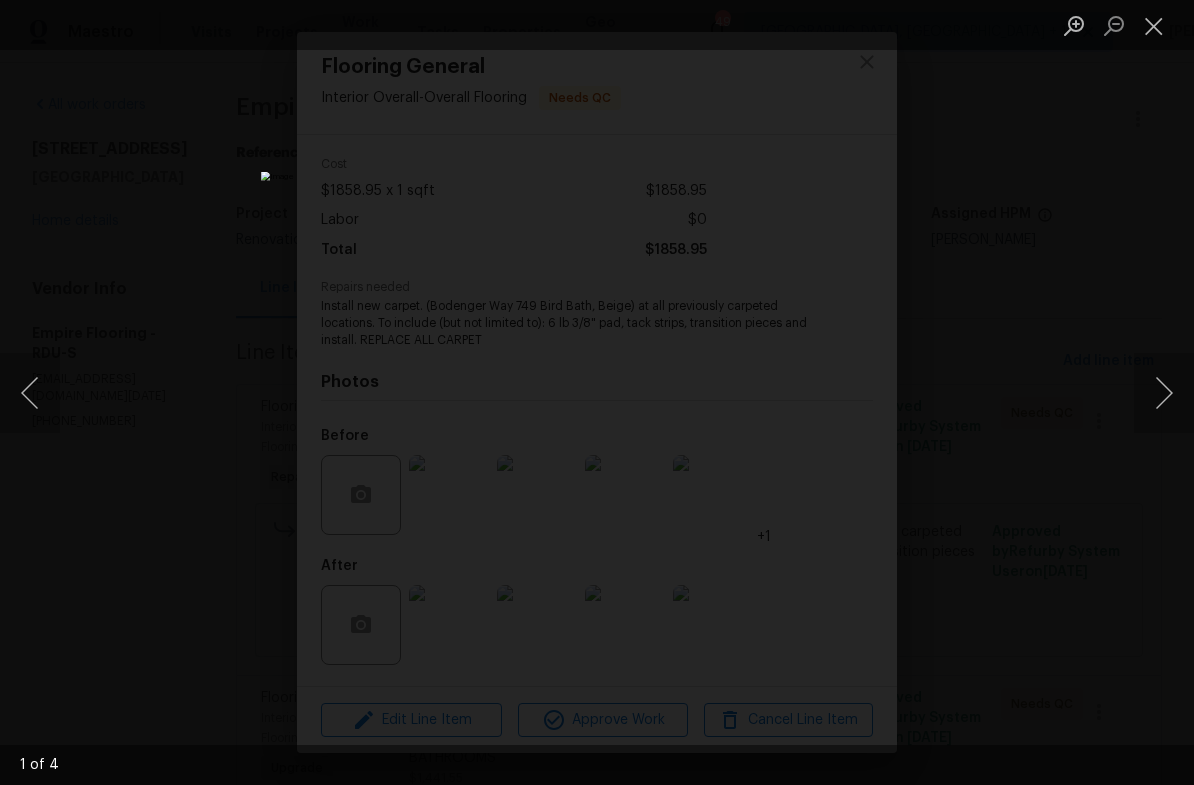 click at bounding box center [1164, 393] 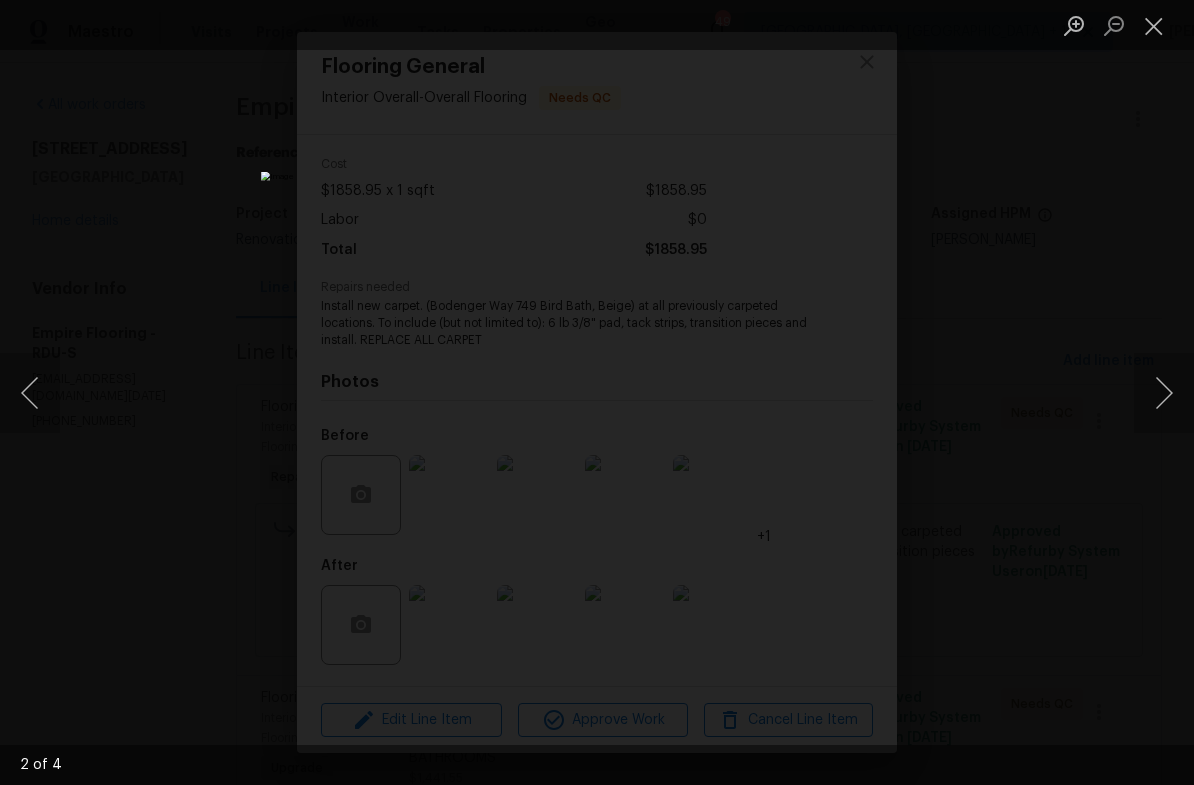 click at bounding box center [597, 392] 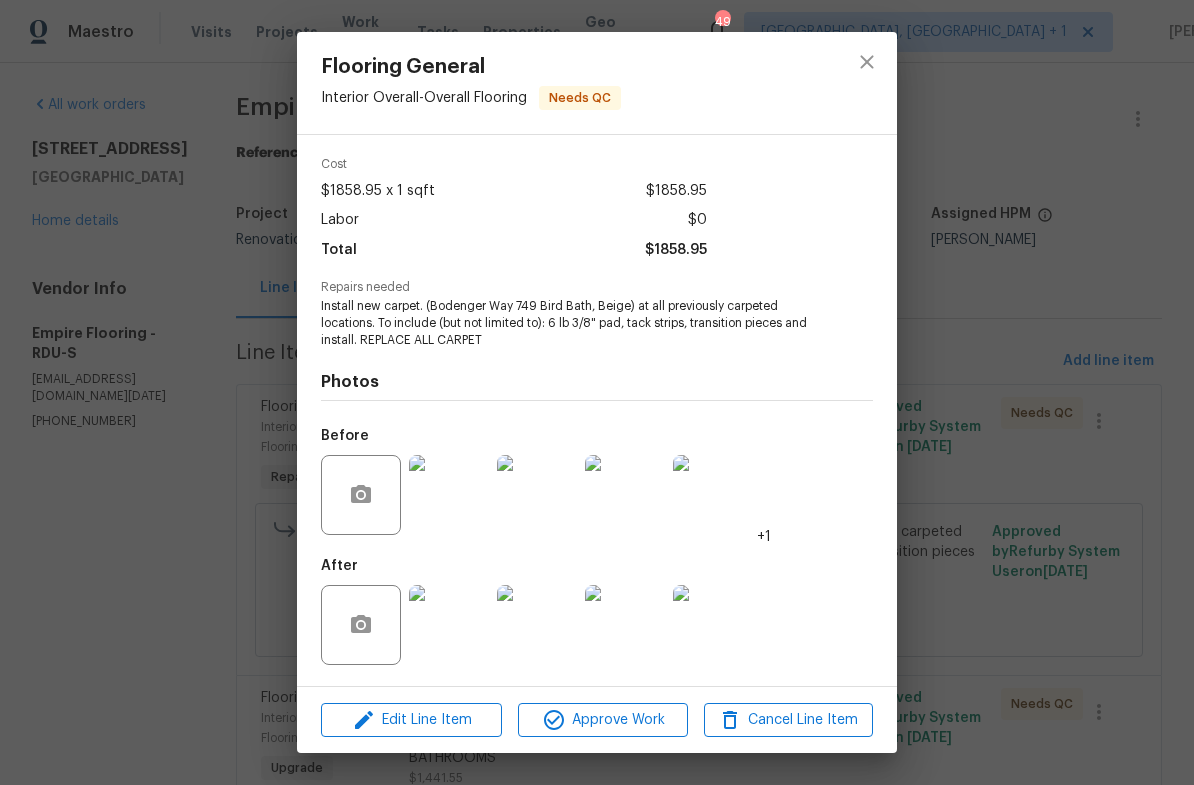 click on "Flooring General Interior Overall  -  Overall Flooring Needs QC Vendor Empire Flooring Account Category Repairs Cost $1858.95 x 1 sqft $1858.95 Labor $0 Total $1858.95 Repairs needed Install new carpet. (Bodenger Way 749 Bird Bath, Beige) at all previously carpeted locations. To include (but not limited to): 6 lb 3/8" pad, tack strips, transition pieces and install.
REPLACE ALL CARPET Photos Before  +1 After  Edit Line Item  Approve Work  Cancel Line Item" at bounding box center [597, 392] 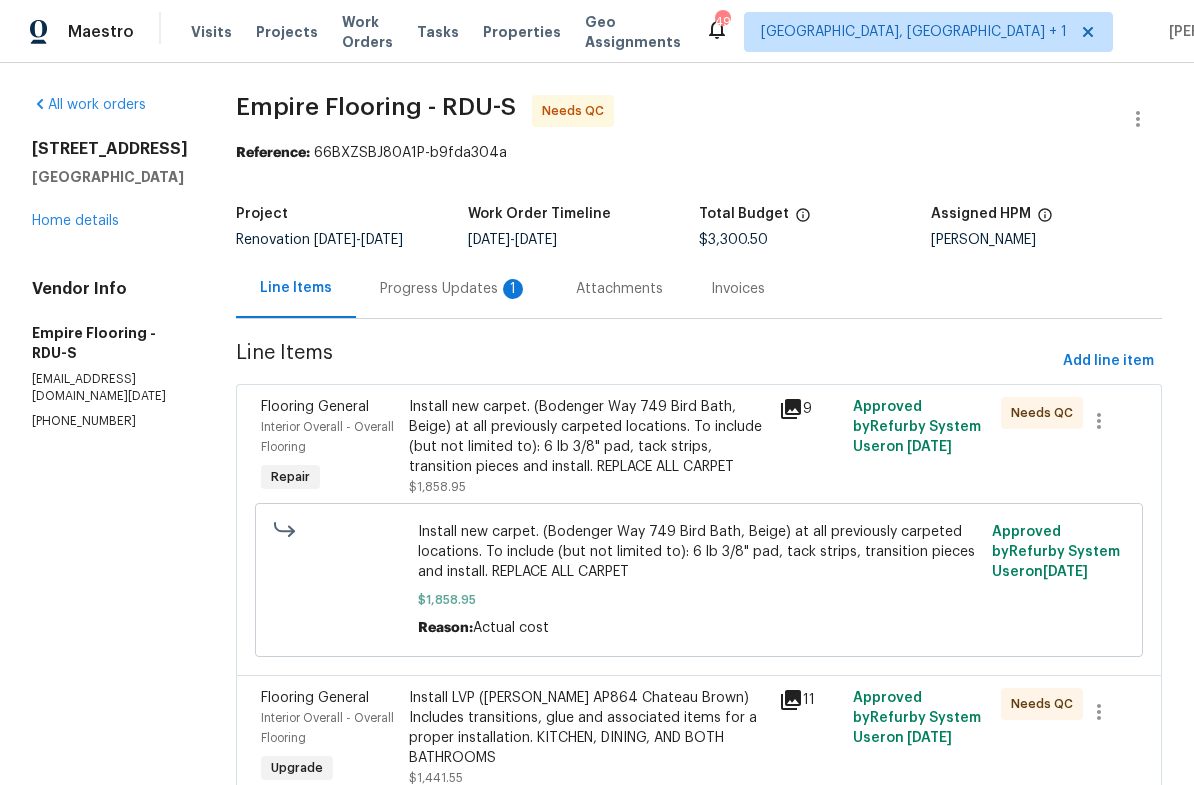 click on "Home details" at bounding box center [75, 221] 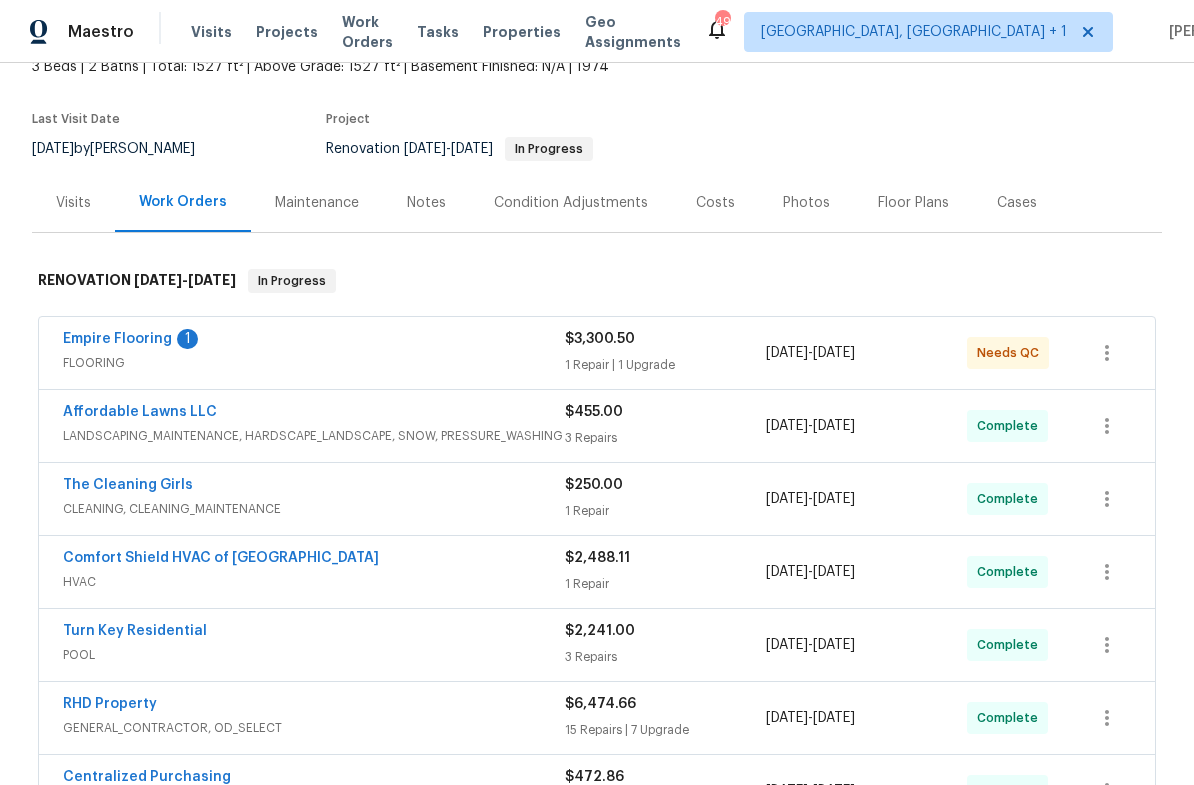 scroll, scrollTop: 279, scrollLeft: 0, axis: vertical 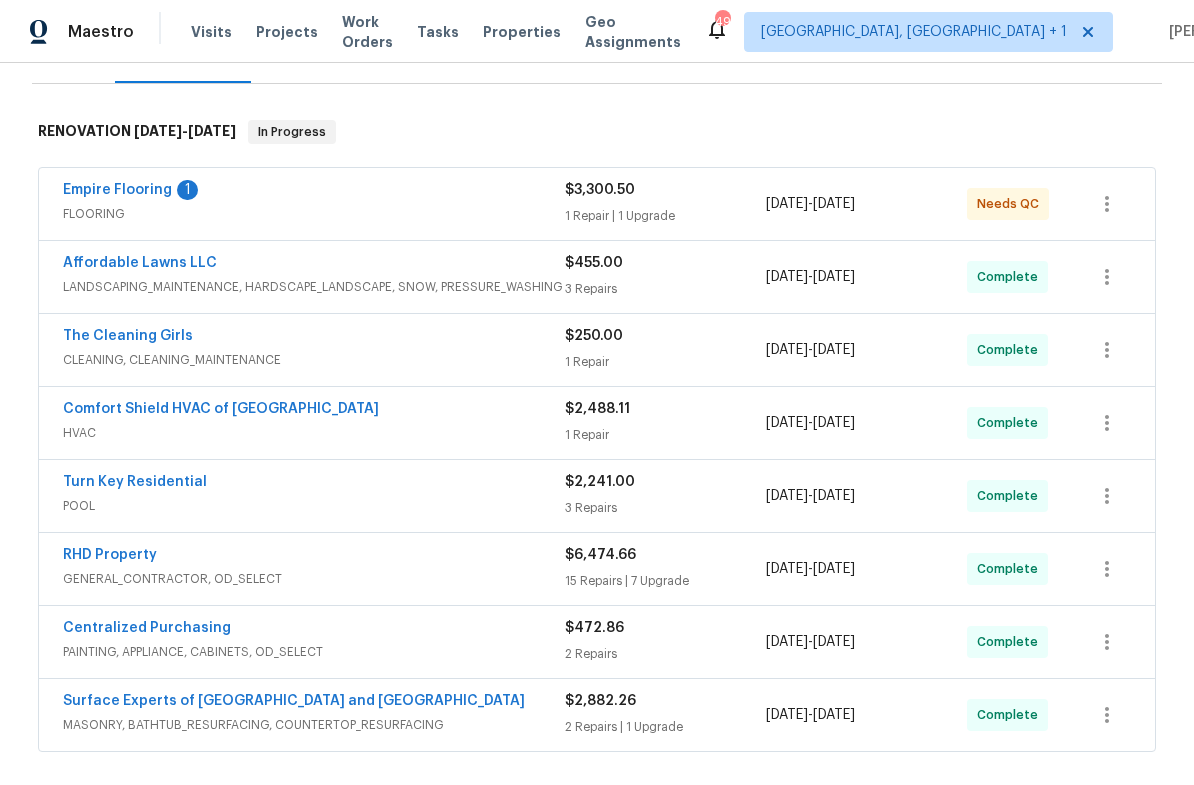 click on "The Cleaning Girls" at bounding box center [128, 336] 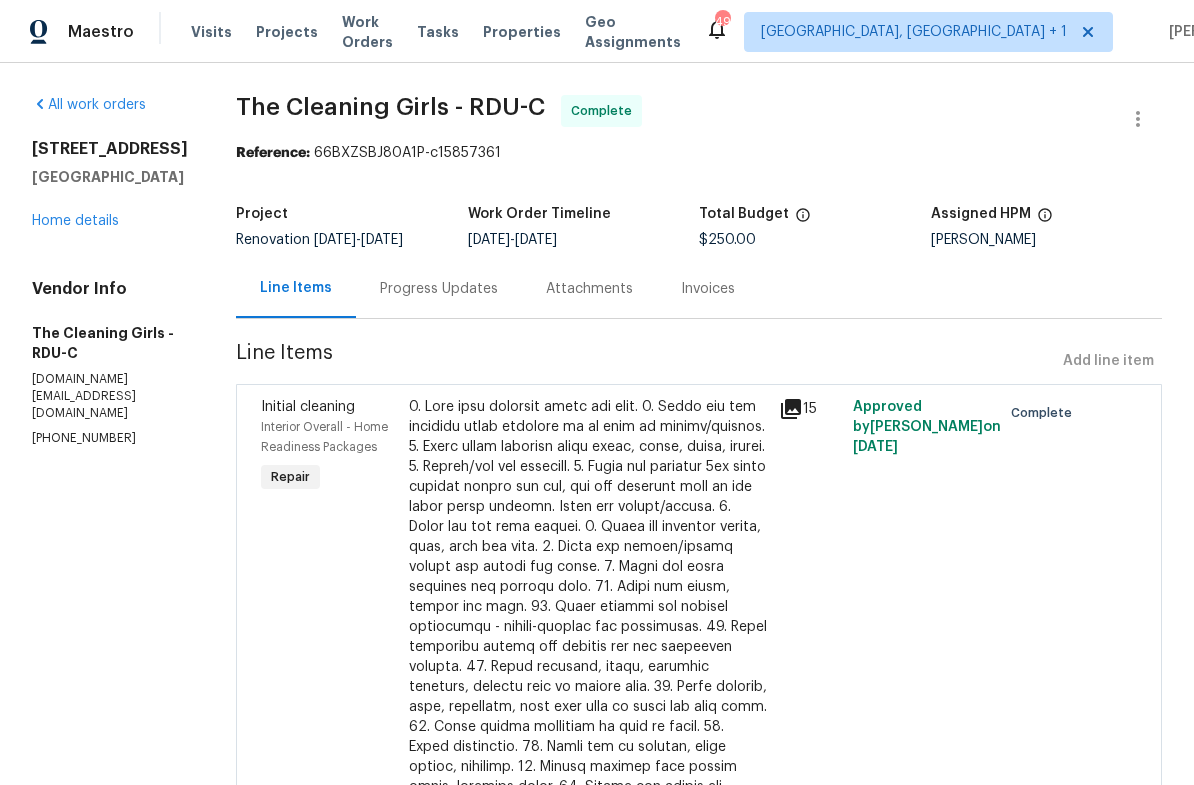 click 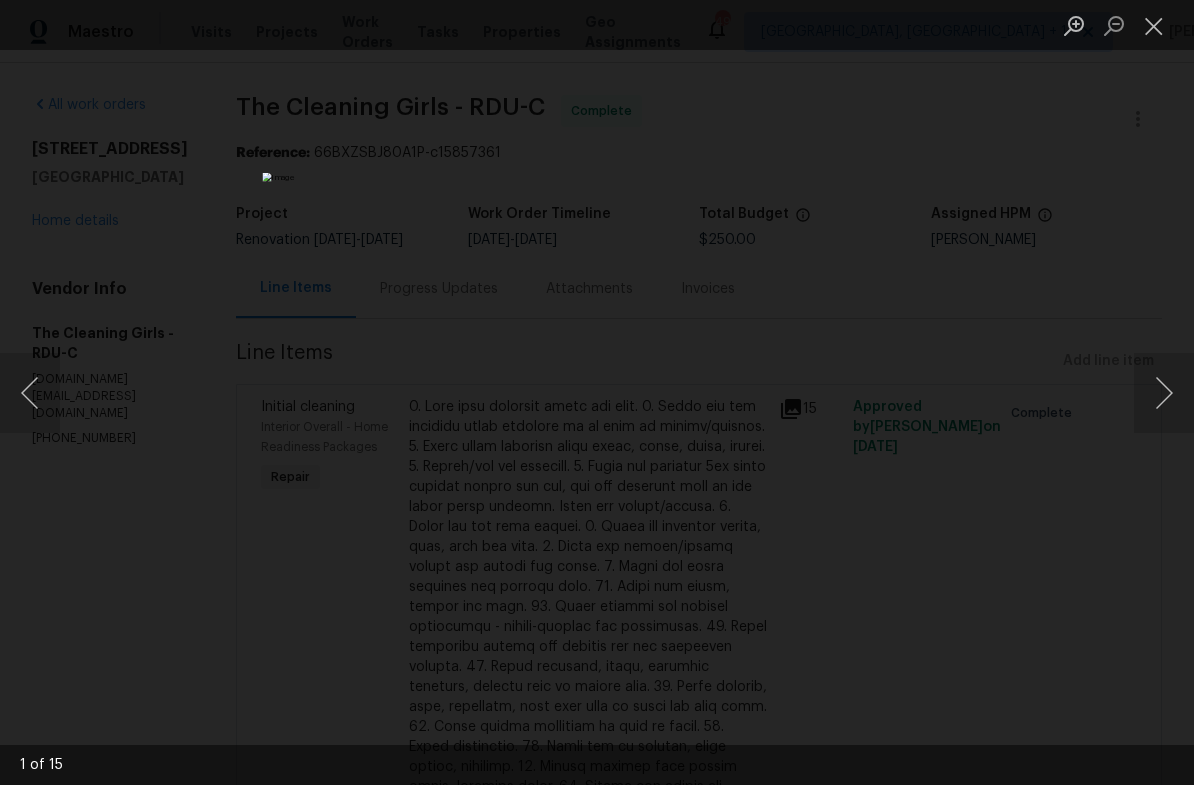 click at bounding box center (1164, 393) 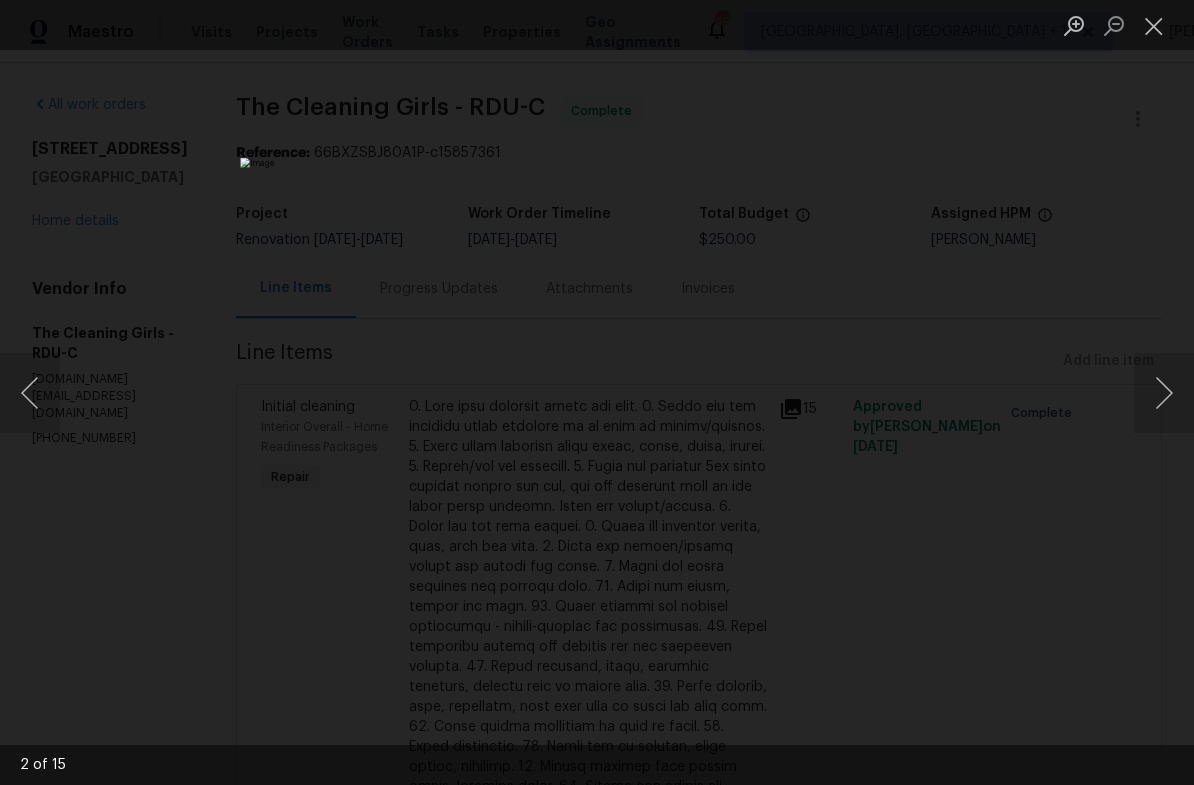 click at bounding box center (1164, 393) 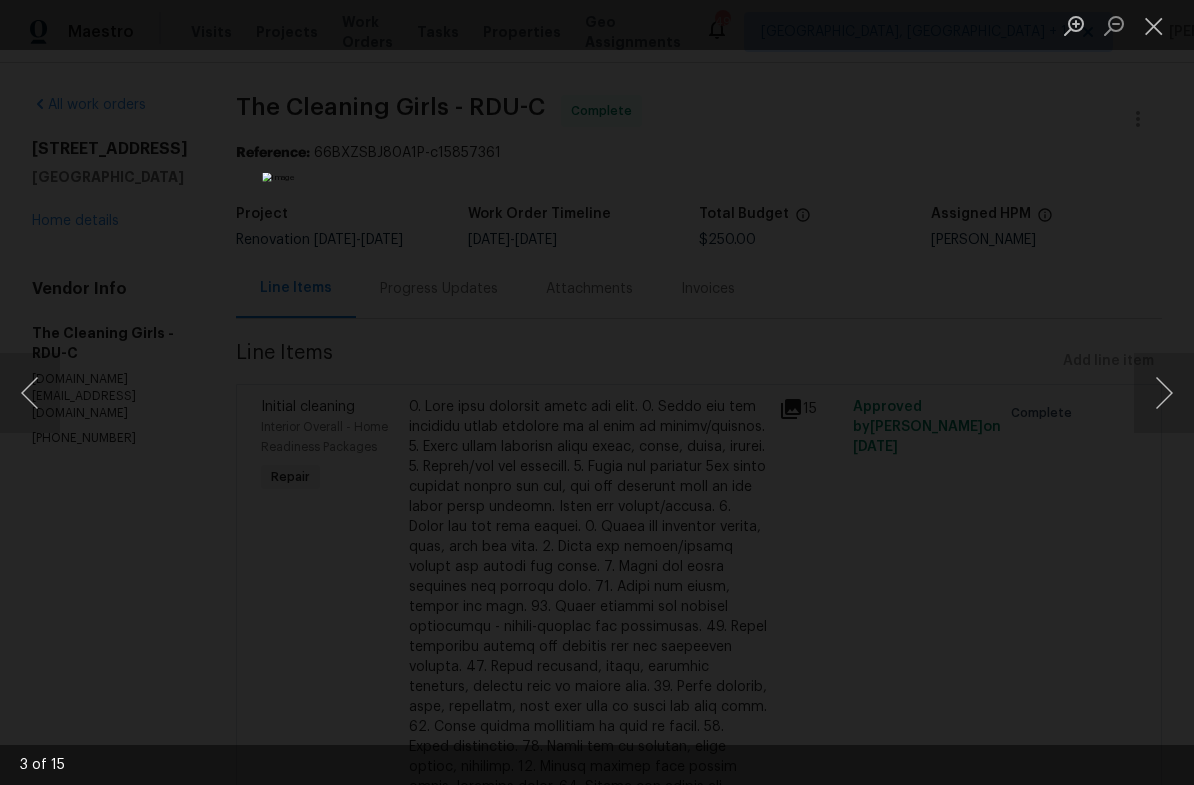 click at bounding box center (1164, 393) 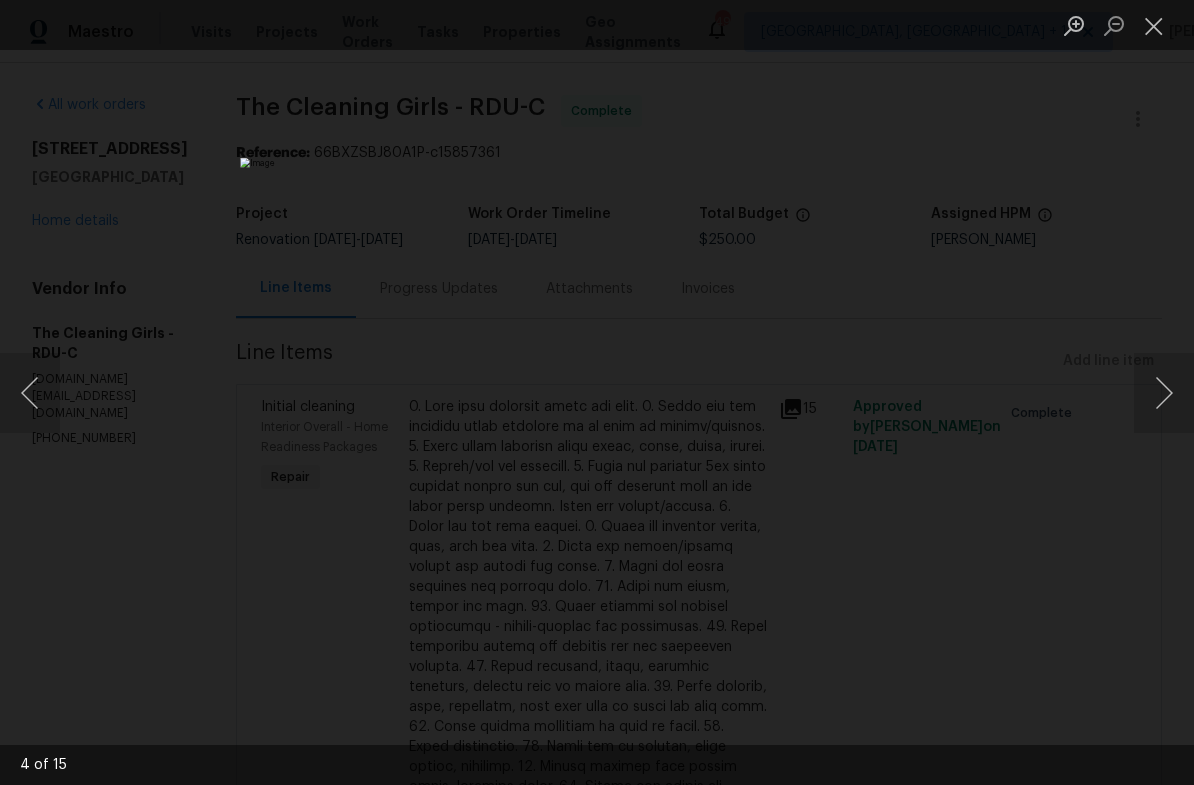 click at bounding box center [1164, 393] 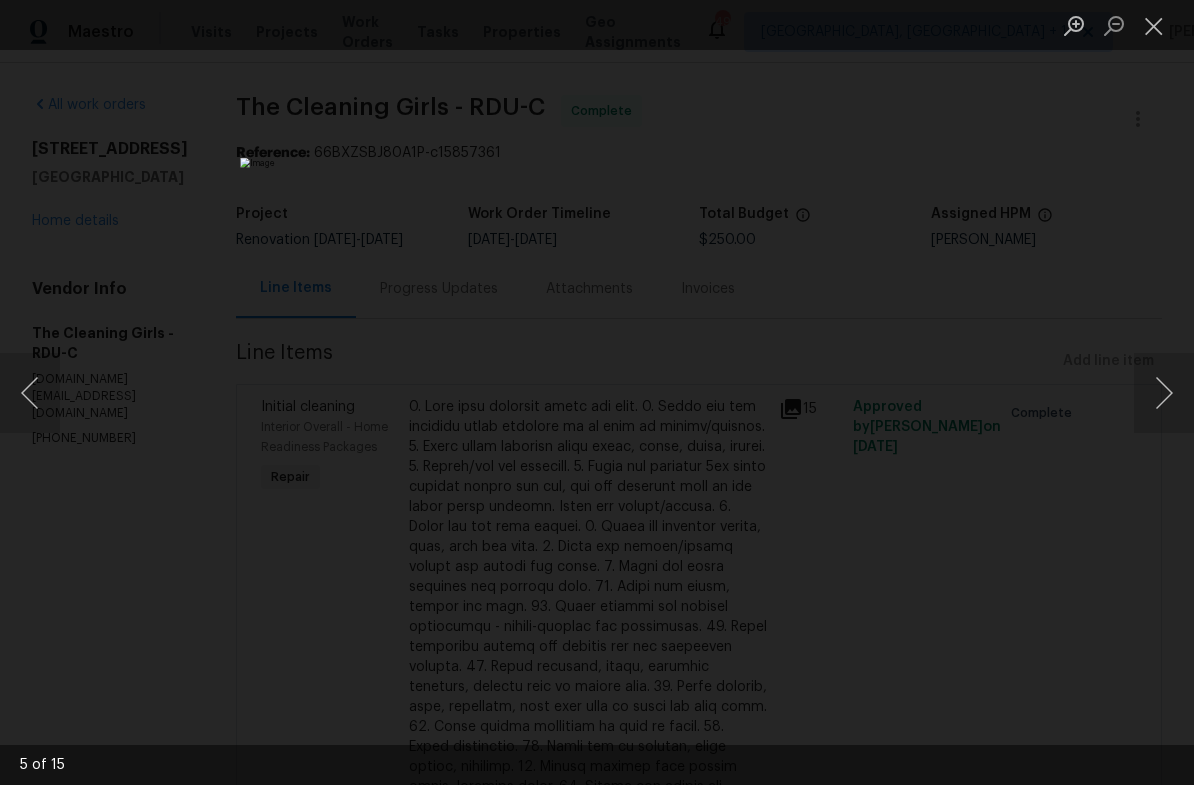click at bounding box center (1164, 393) 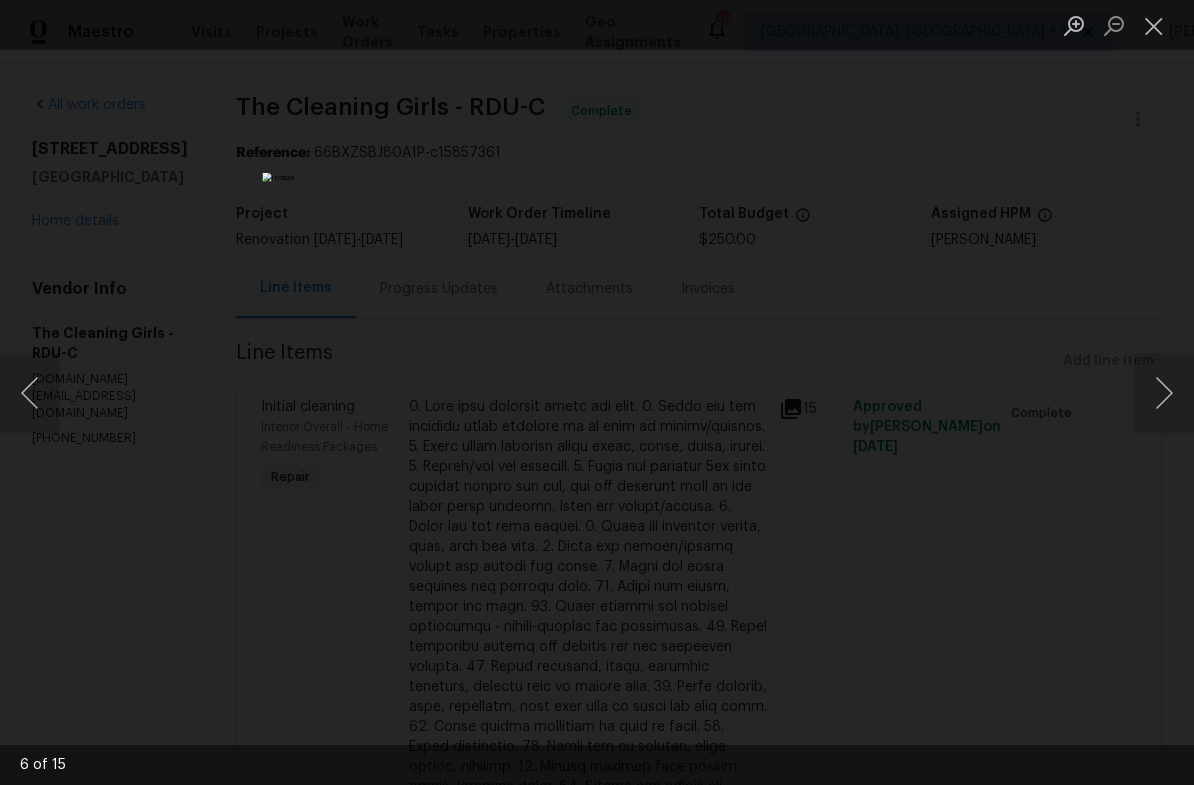 click at bounding box center (1164, 393) 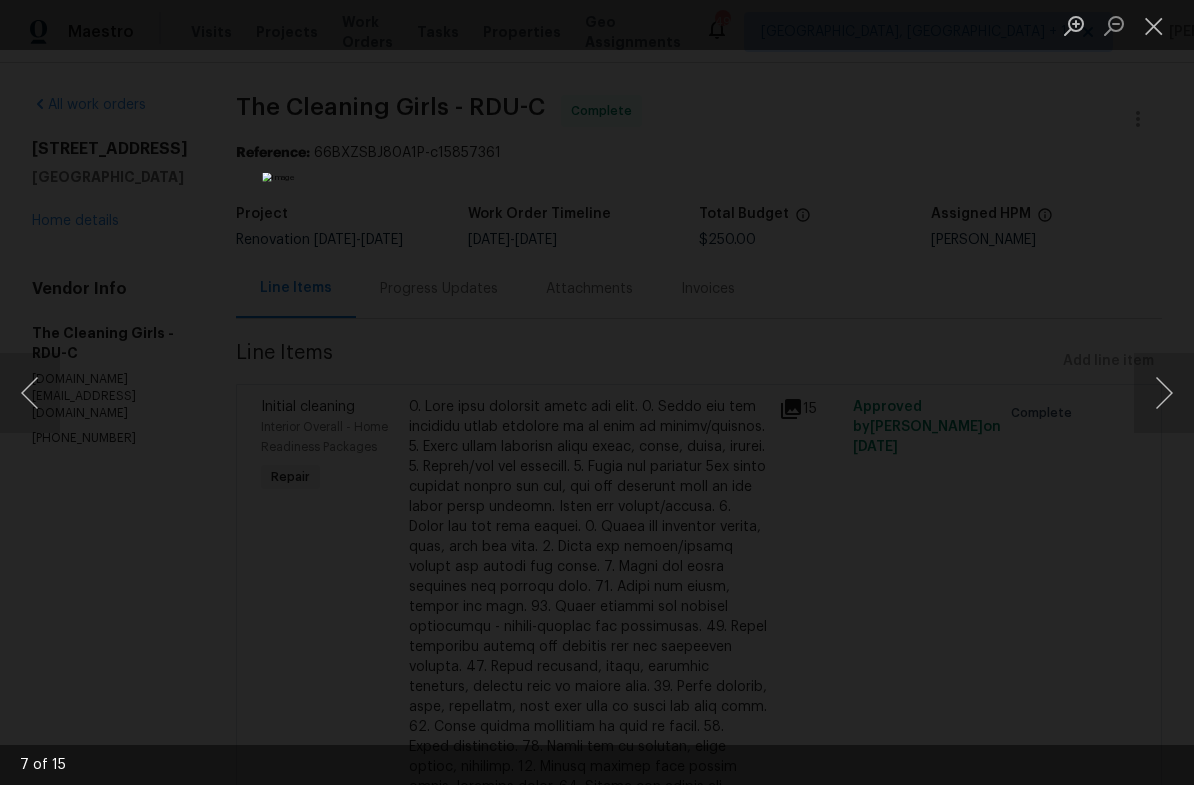click at bounding box center (1164, 393) 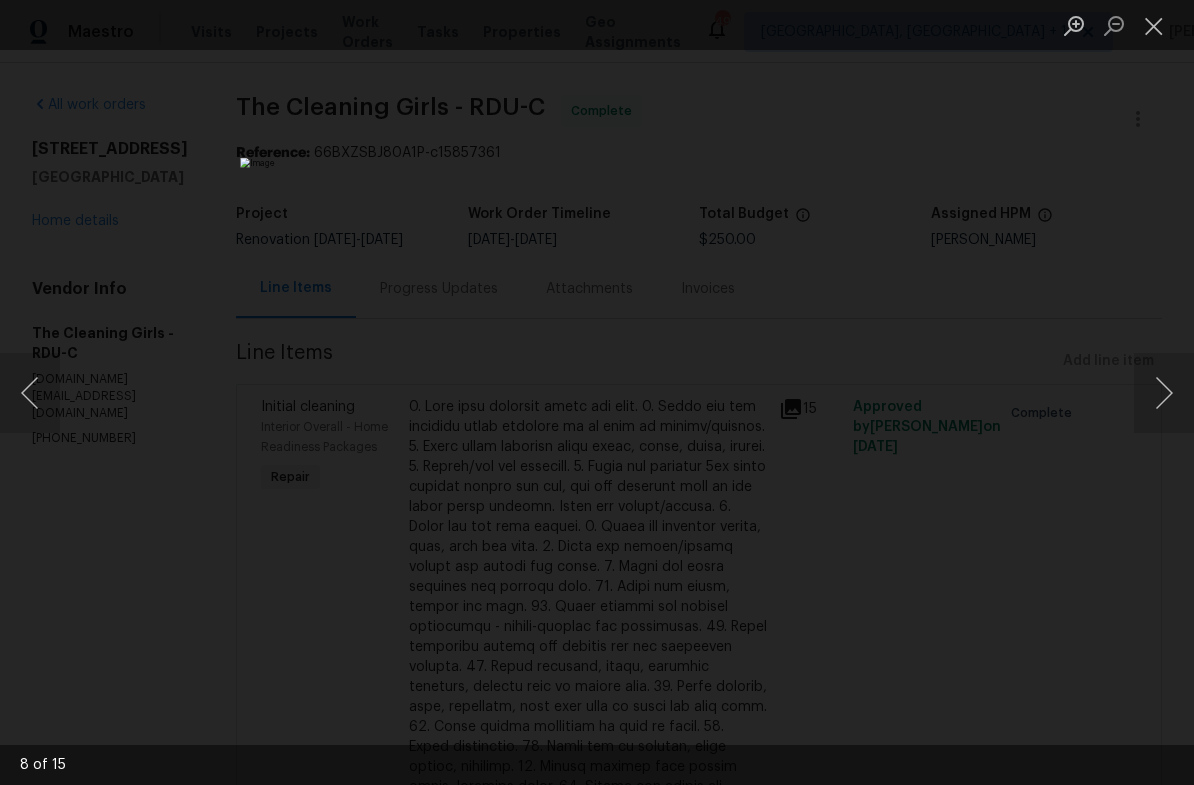 click at bounding box center (1164, 393) 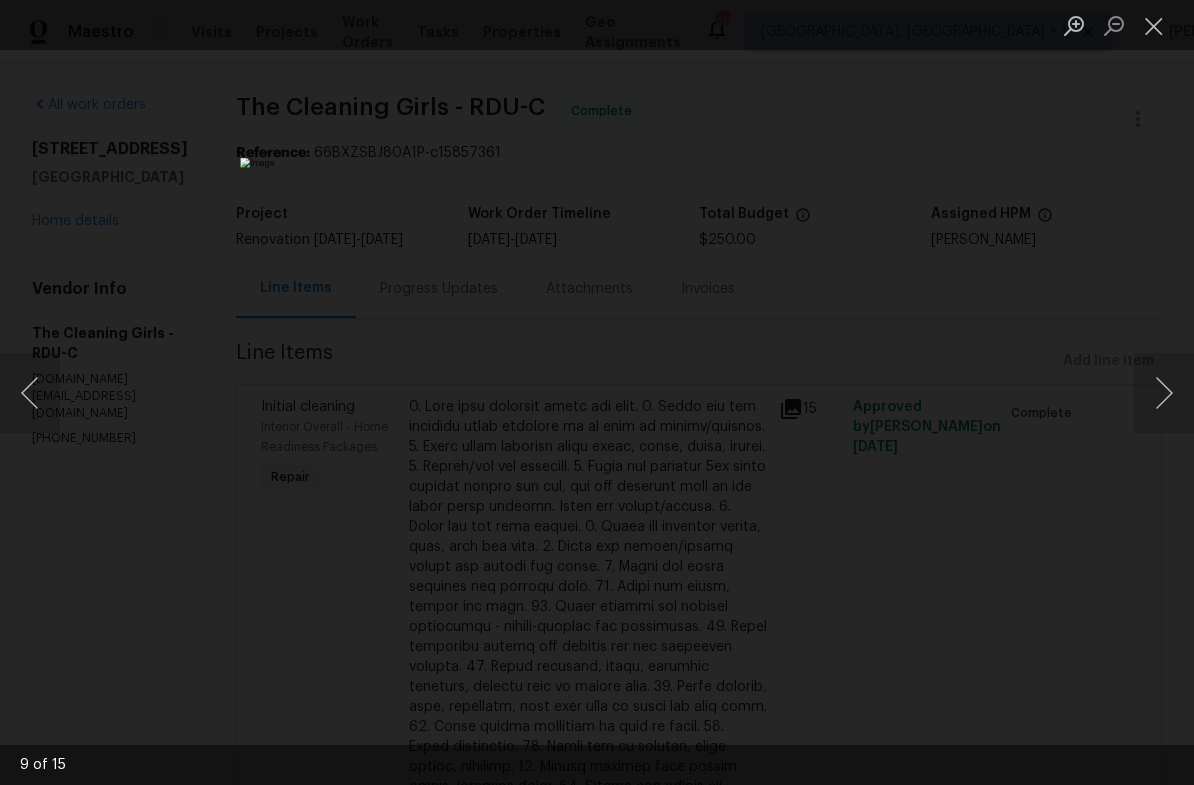 click at bounding box center (1164, 393) 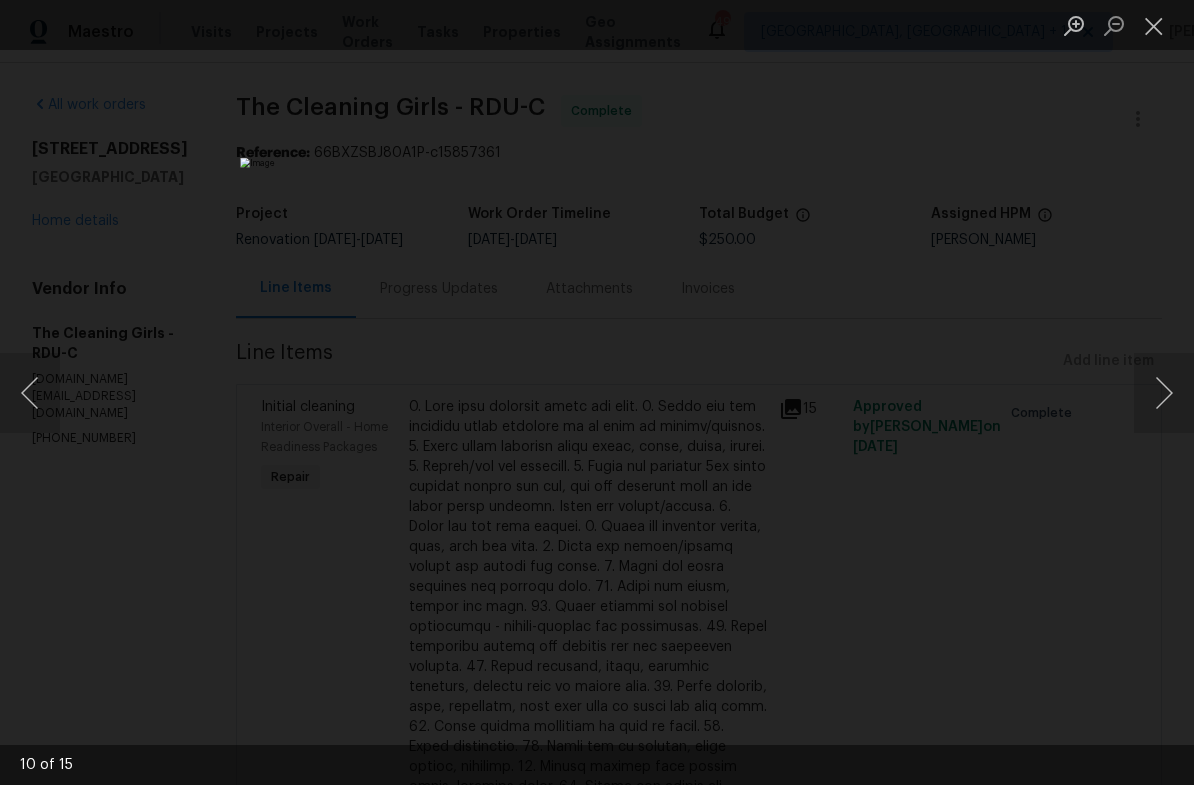 click at bounding box center [30, 393] 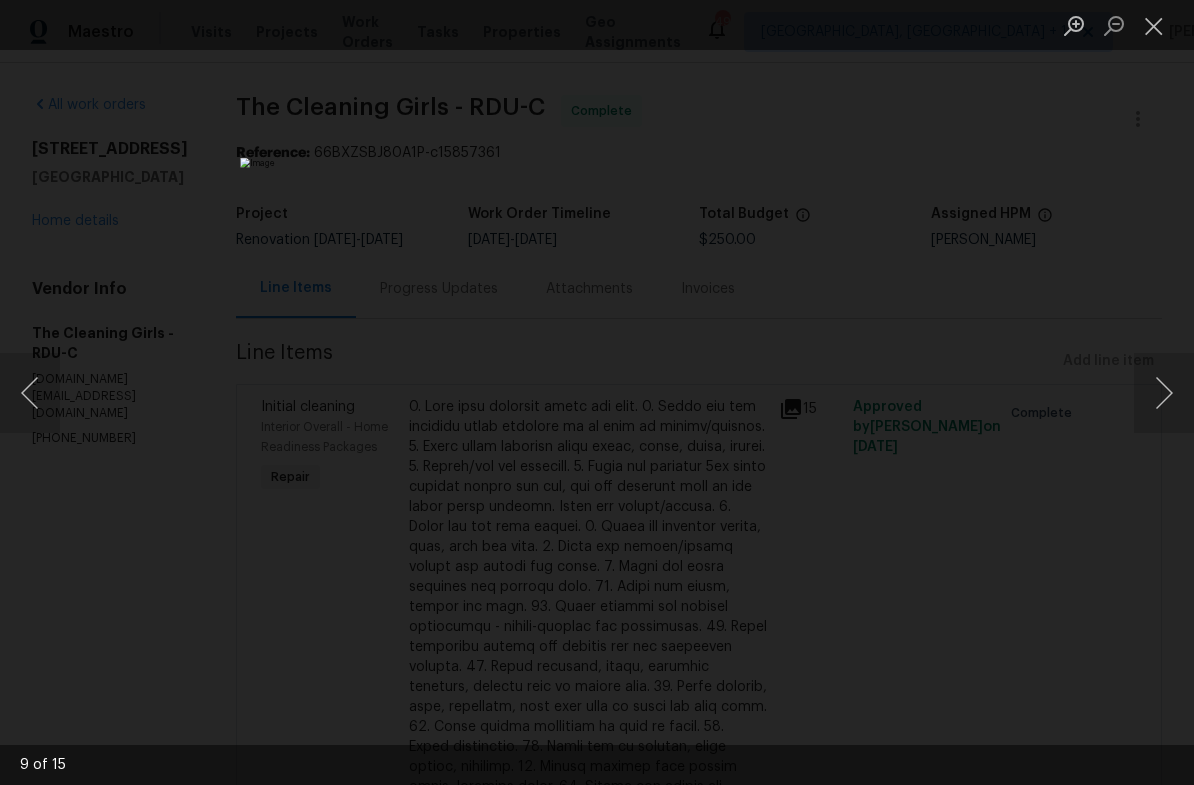 click at bounding box center (597, 392) 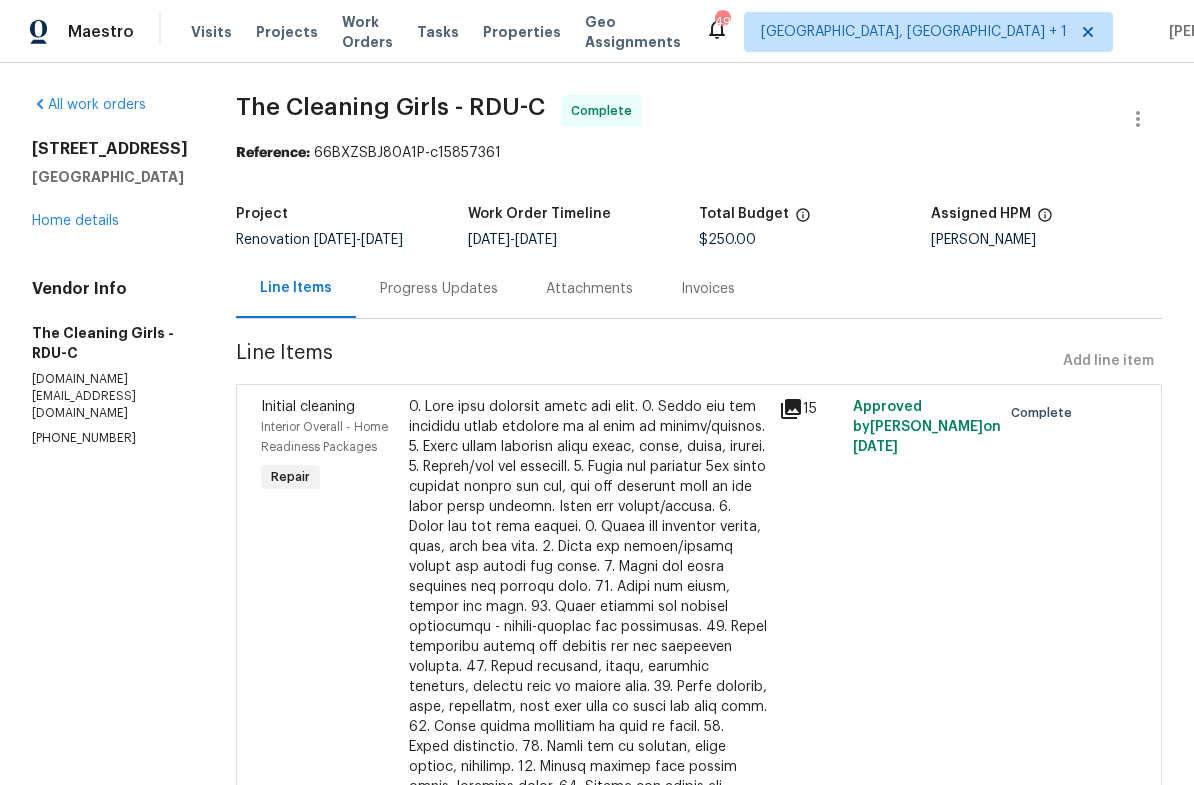 click on "Complete" at bounding box center [1032, 677] 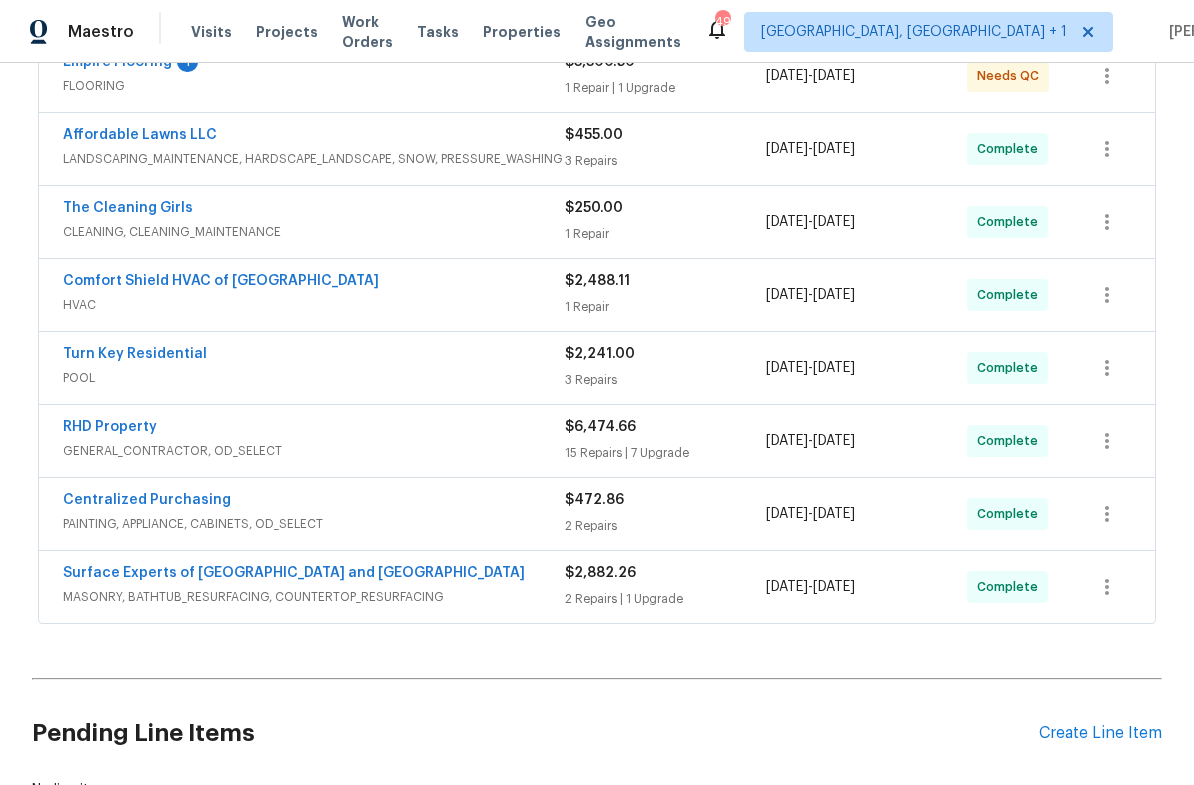 scroll, scrollTop: 427, scrollLeft: 0, axis: vertical 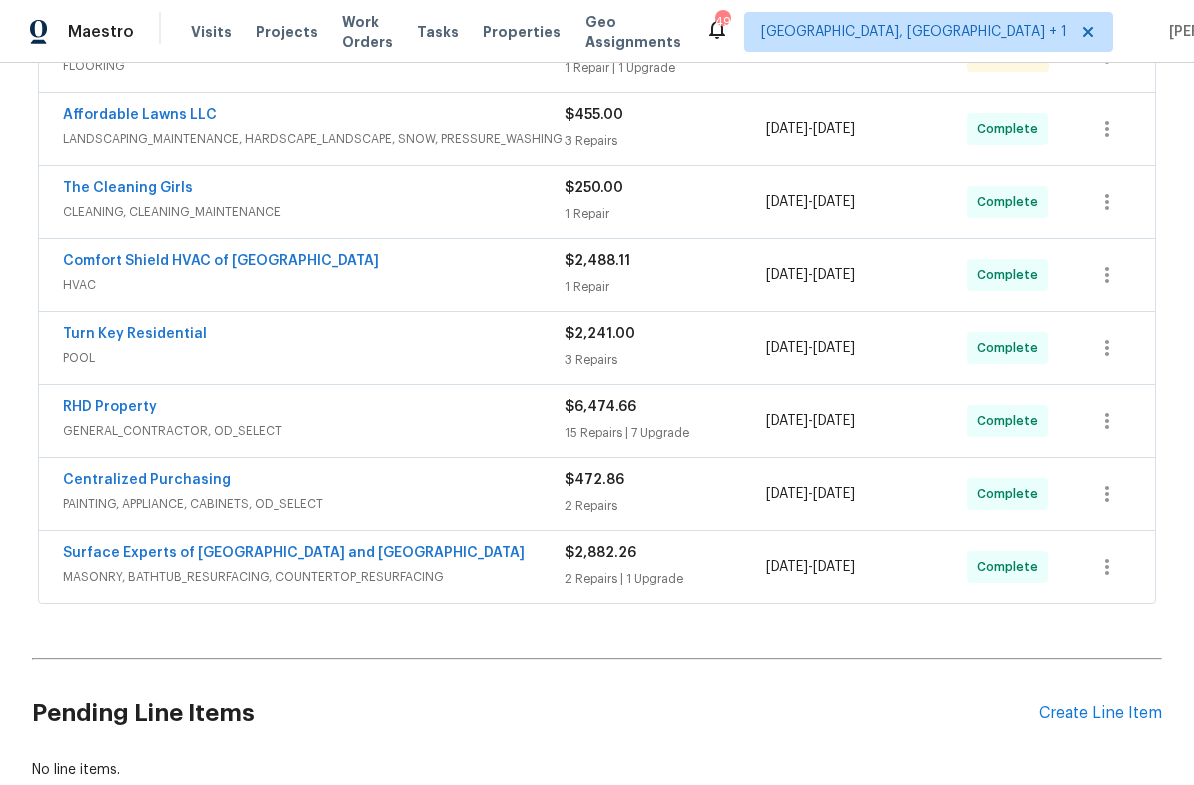 click on "Surface Experts of [GEOGRAPHIC_DATA] and [GEOGRAPHIC_DATA]" at bounding box center (294, 553) 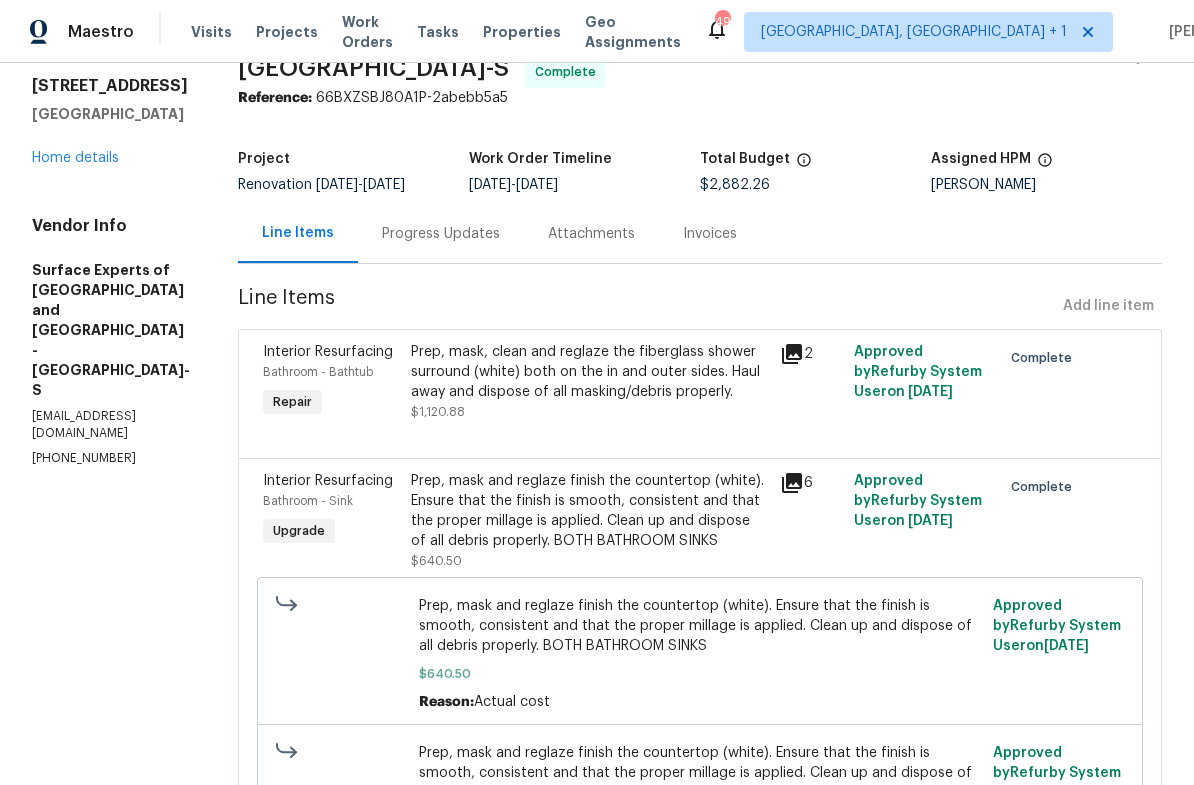 scroll, scrollTop: 60, scrollLeft: 0, axis: vertical 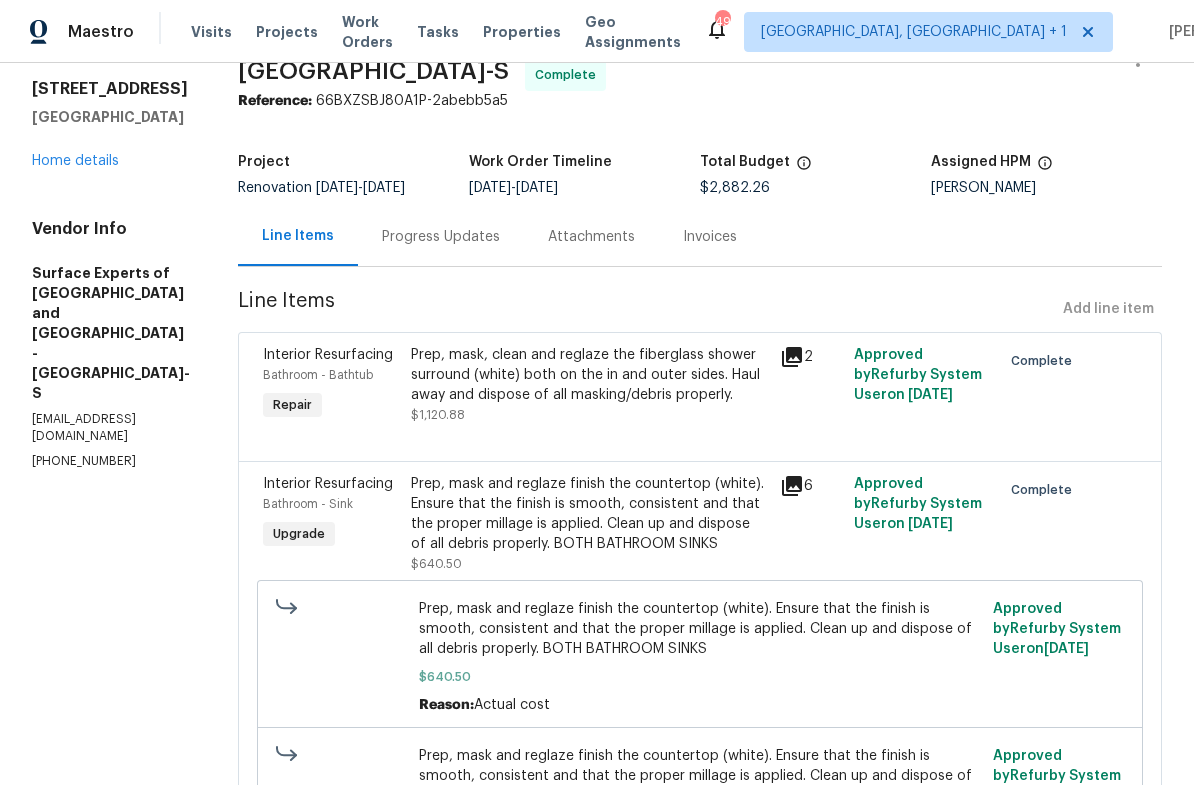 click on "Prep, mask, clean and reglaze the fiberglass shower surround (white) both on the in and outer sides. Haul away and dispose of all masking/debris properly." at bounding box center (589, 375) 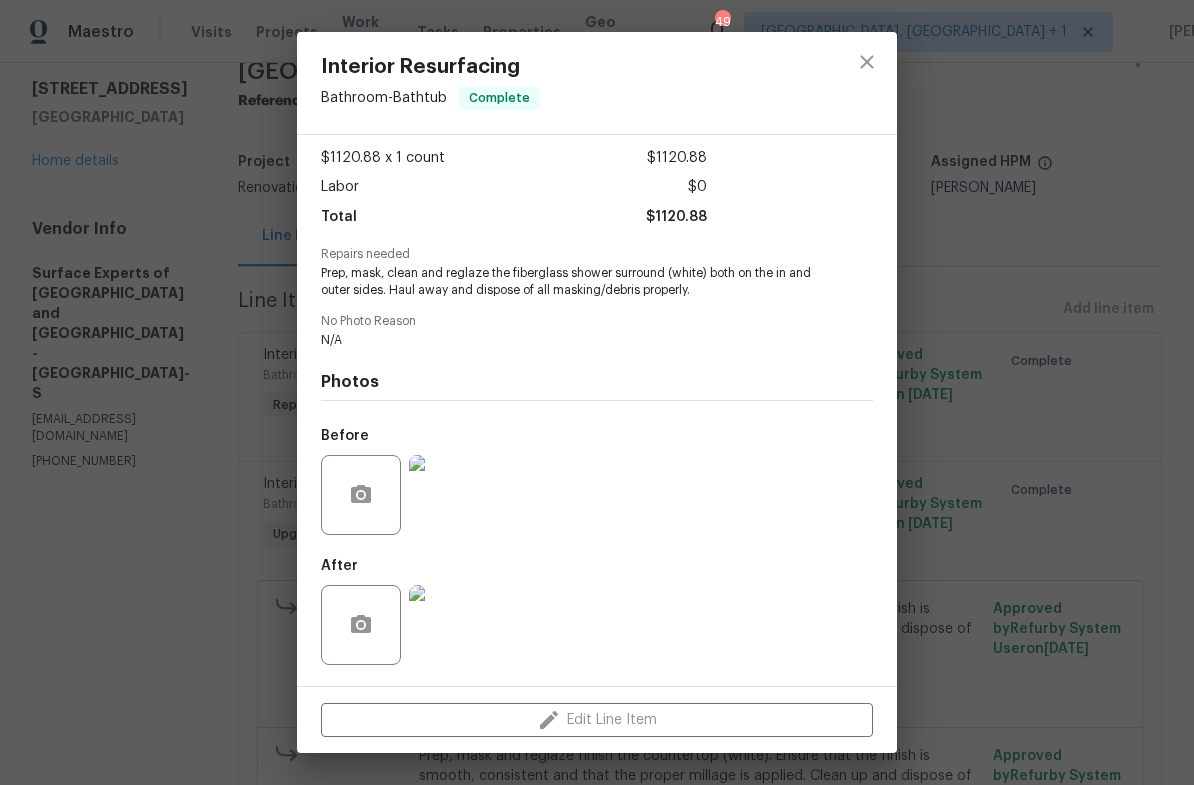 scroll, scrollTop: 123, scrollLeft: 0, axis: vertical 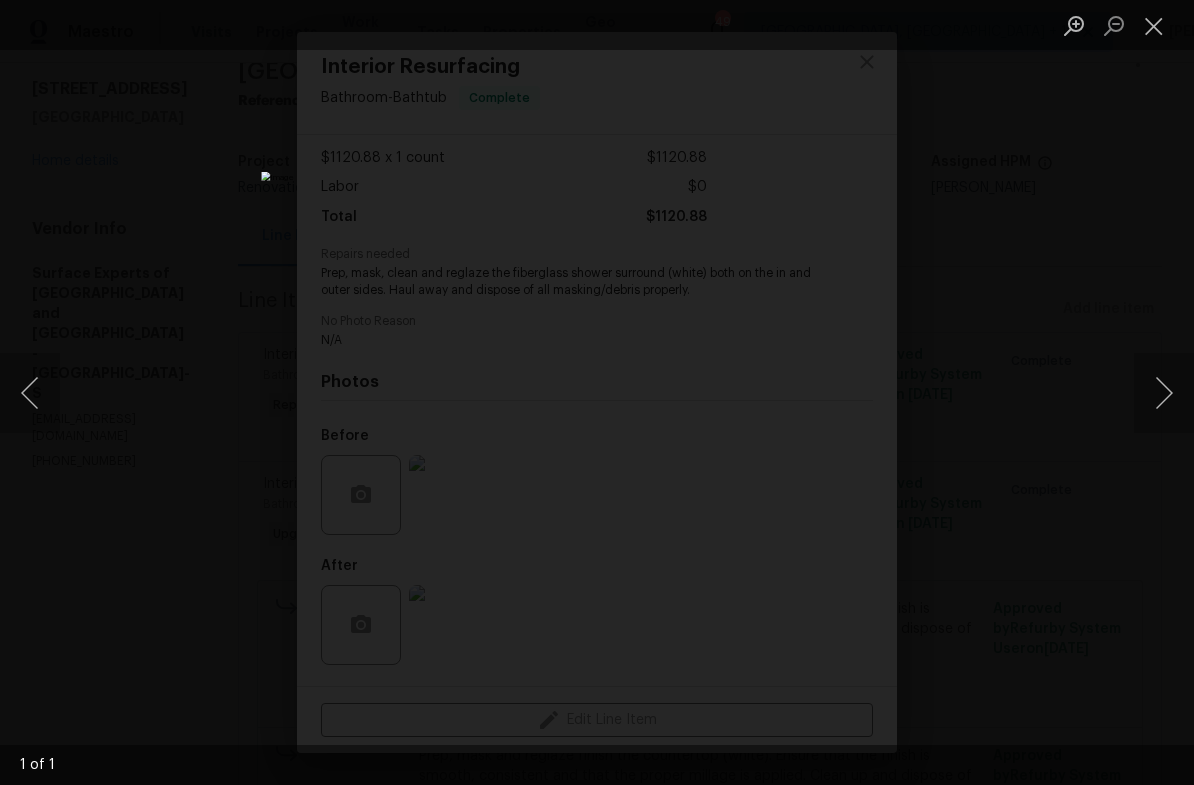 click at bounding box center (597, 392) 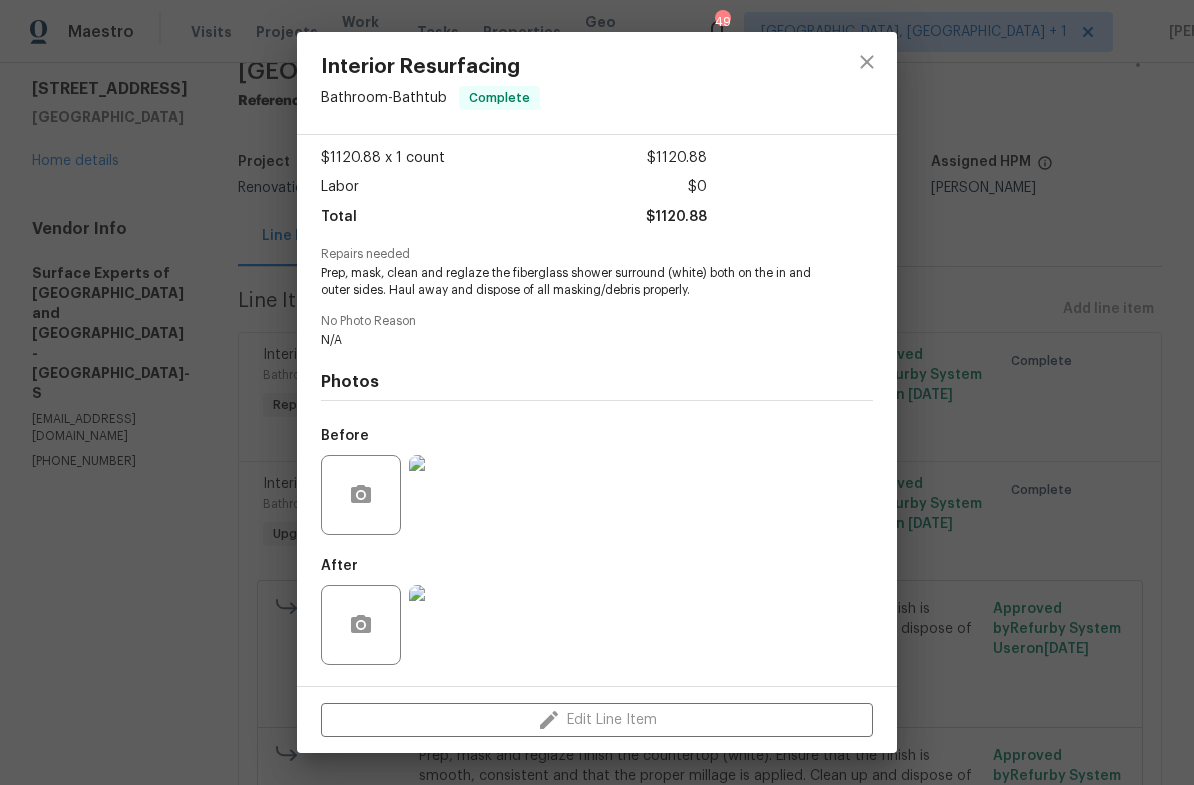 click on "Interior Resurfacing Bathroom  -  Bathtub Complete Vendor Surface Experts of [GEOGRAPHIC_DATA] and [GEOGRAPHIC_DATA] Account Category Repairs Cost $1120.88 x 1 count $1120.88 Labor $0 Total $1120.88 Repairs needed Prep, mask, clean and reglaze the fiberglass shower surround (white) both on the in and outer sides. Haul away and dispose of all masking/debris properly. No Photo Reason N/A Photos Before After  Edit Line Item" at bounding box center [597, 392] 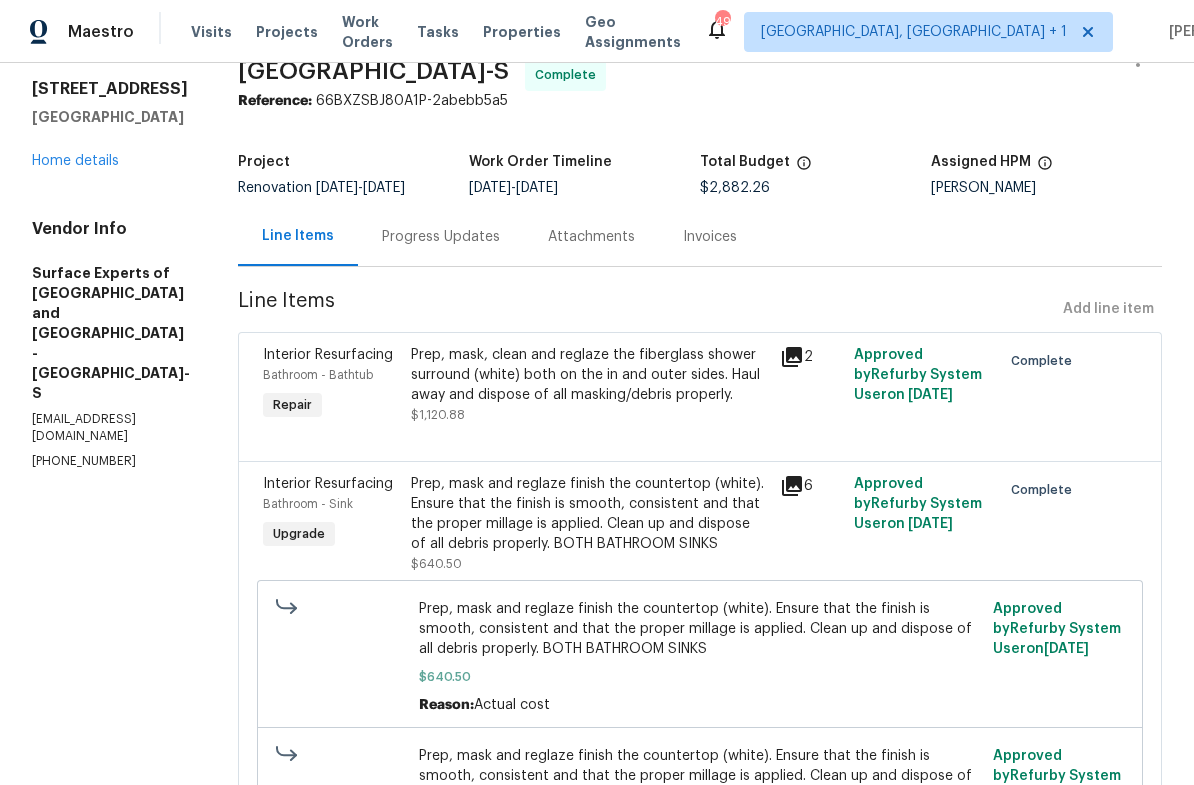 click on "Prep, mask and reglaze finish the countertop (white). Ensure that the finish is smooth, consistent and that the proper millage is applied. Clean up and dispose of all debris properly.
BOTH BATHROOM SINKS" at bounding box center [589, 514] 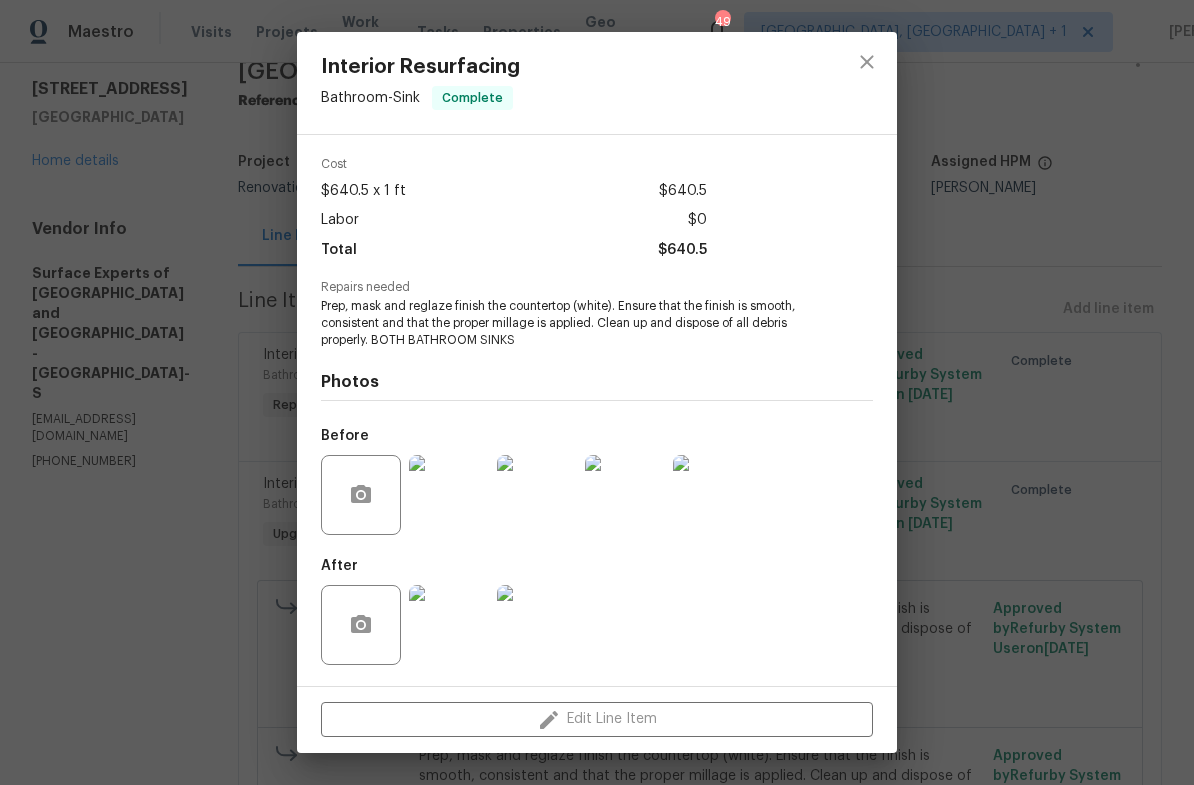 scroll, scrollTop: 88, scrollLeft: 0, axis: vertical 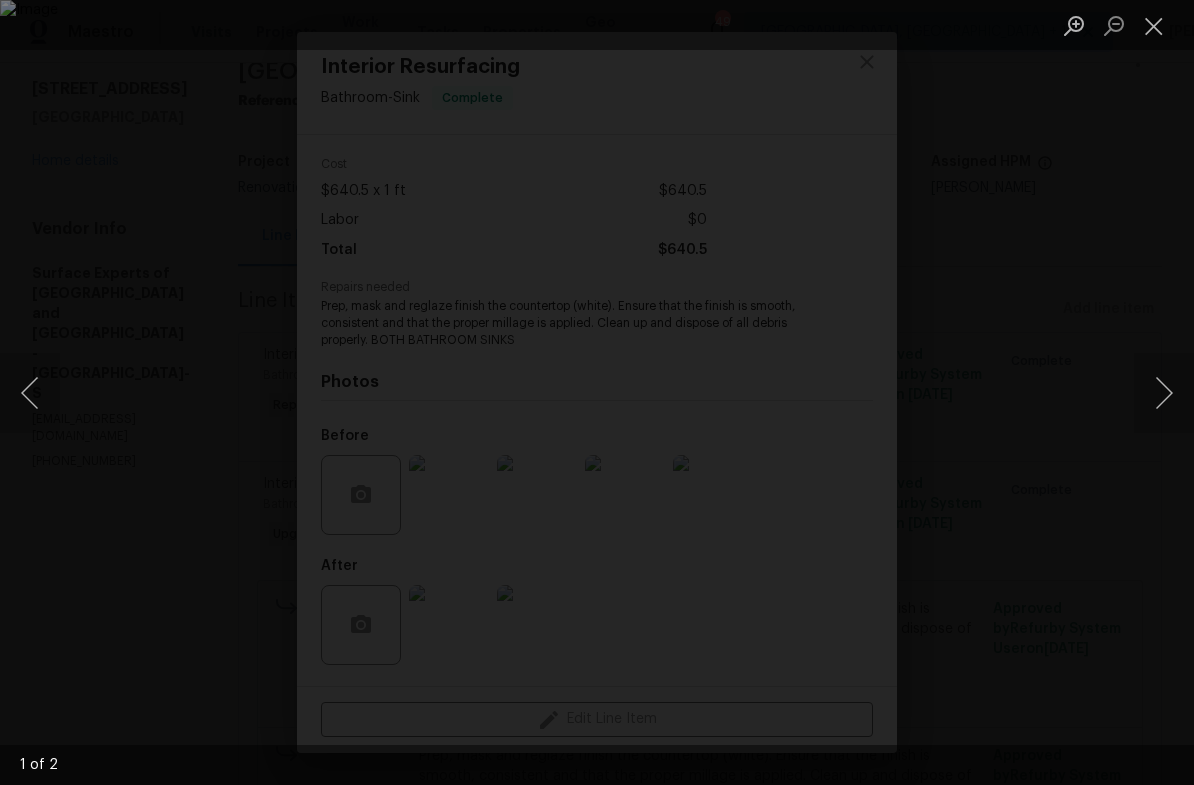 click at bounding box center [1164, 393] 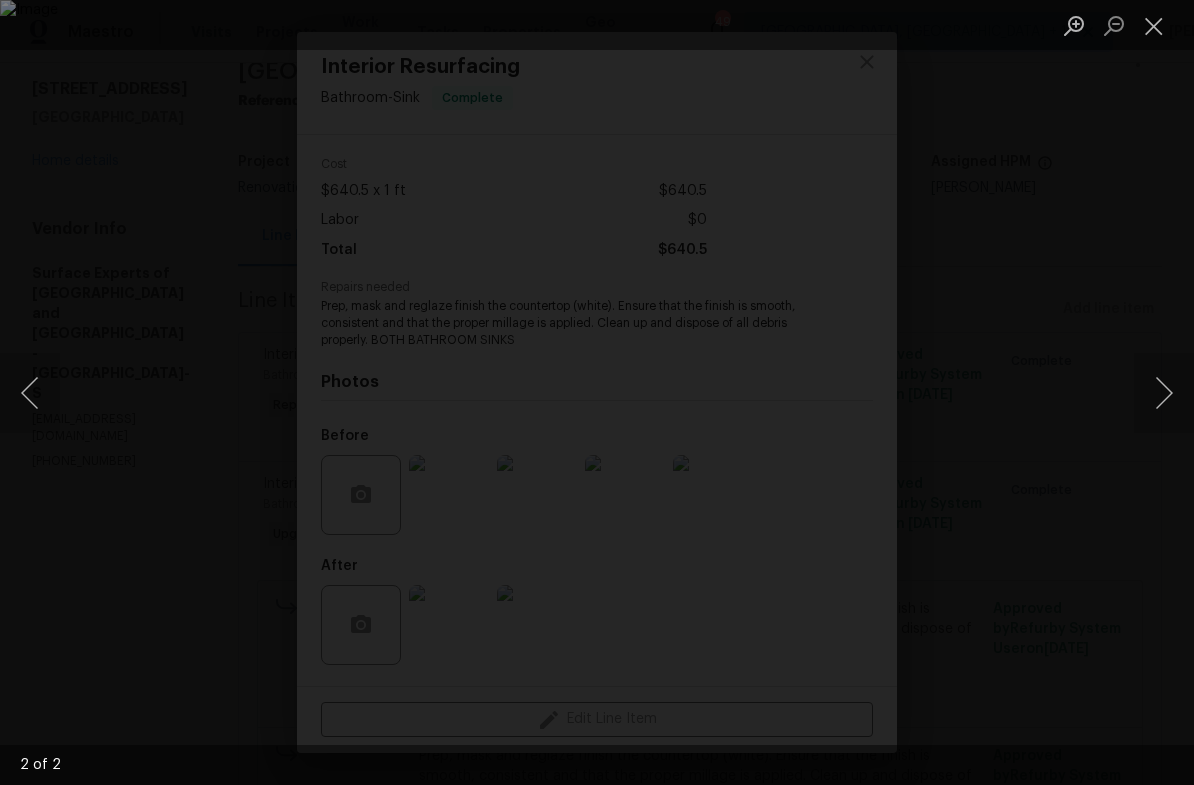 click at bounding box center (597, 392) 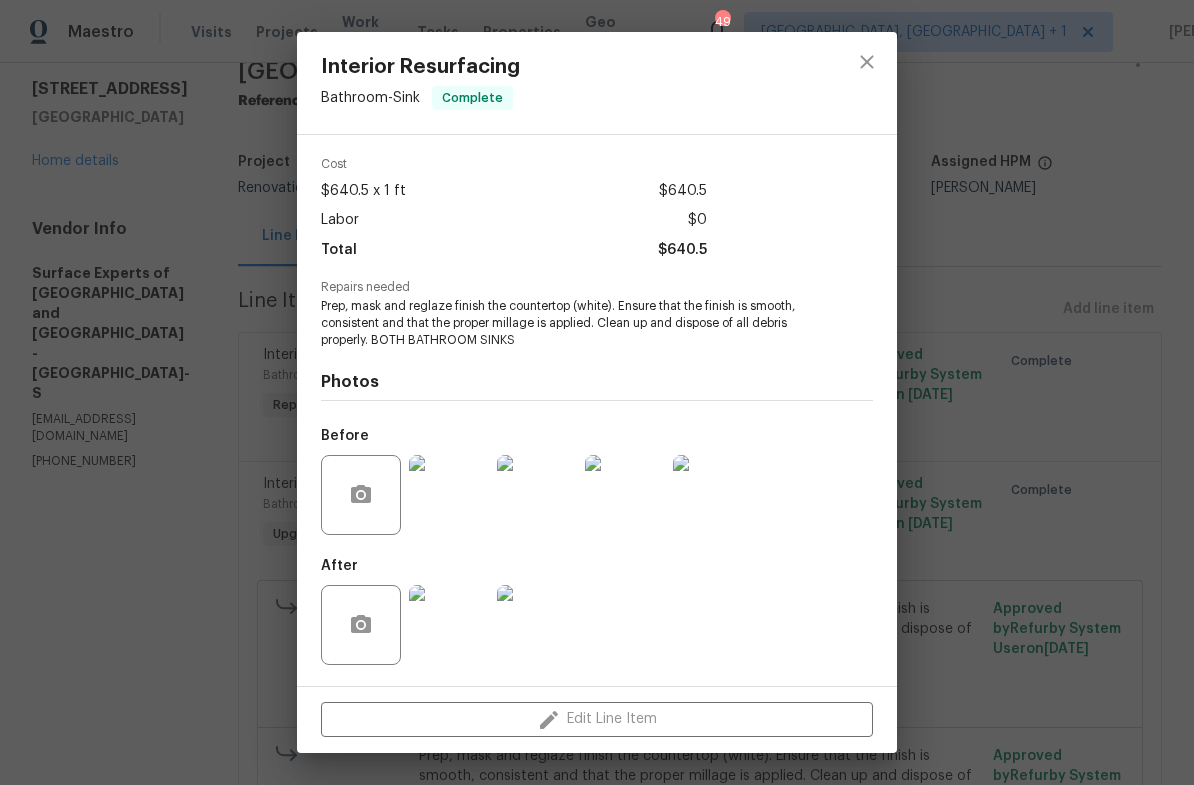 click on "Interior Resurfacing Bathroom  -  Sink Complete Vendor Surface Experts of [GEOGRAPHIC_DATA] and [GEOGRAPHIC_DATA] Account Category Renovations Cost $640.5 x 1 ft $640.5 Labor $0 Total $640.5 Repairs needed Prep, mask and reglaze finish the countertop (white). Ensure that the finish is smooth, consistent and that the proper millage is applied. Clean up and dispose of all debris properly.
BOTH BATHROOM SINKS Photos Before After  Edit Line Item" at bounding box center [597, 392] 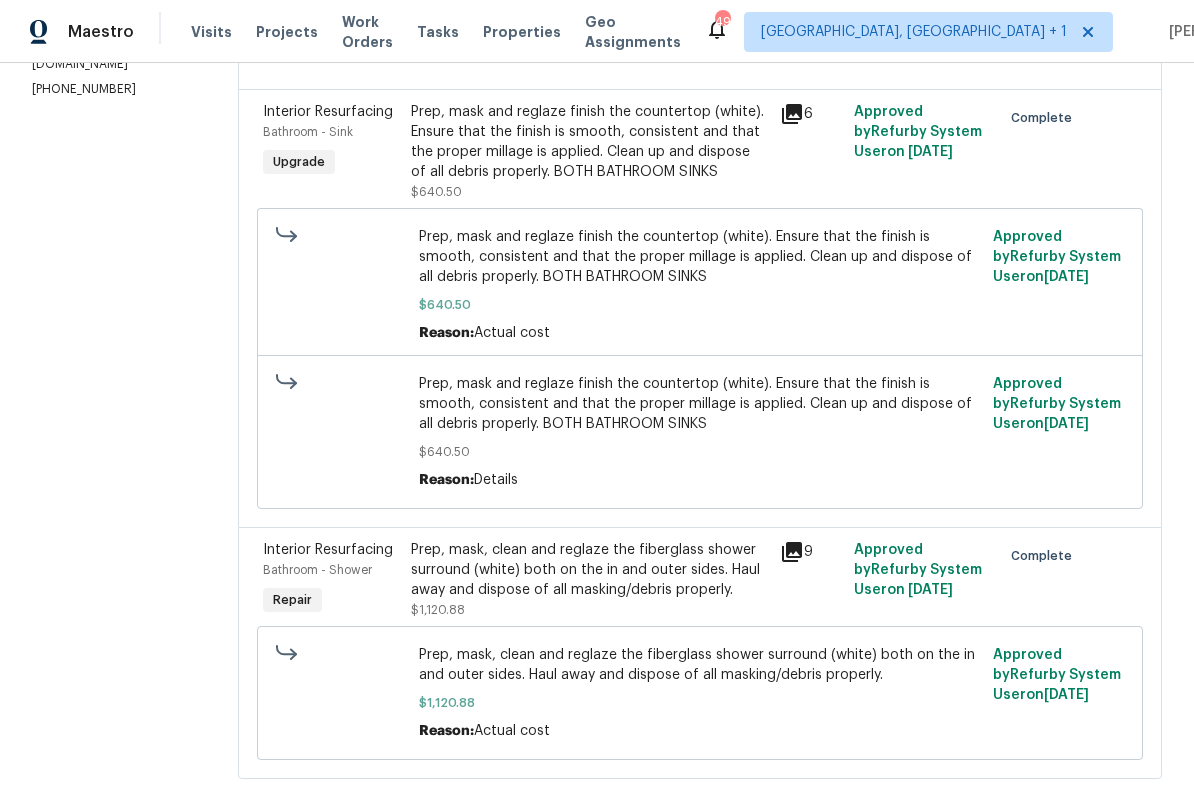 scroll, scrollTop: 431, scrollLeft: 0, axis: vertical 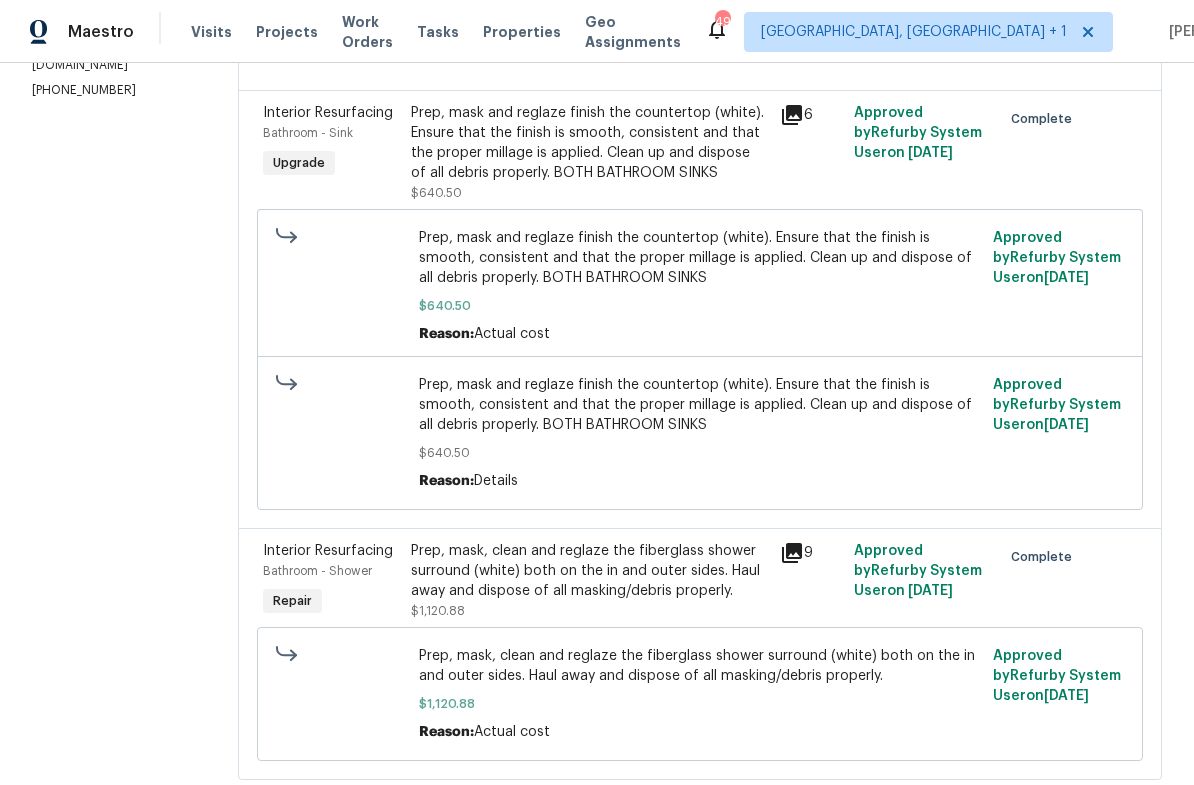 click on "Prep, mask, clean and reglaze the fiberglass shower surround (white) both on the in and outer sides. Haul away and dispose of all masking/debris properly." at bounding box center [589, 571] 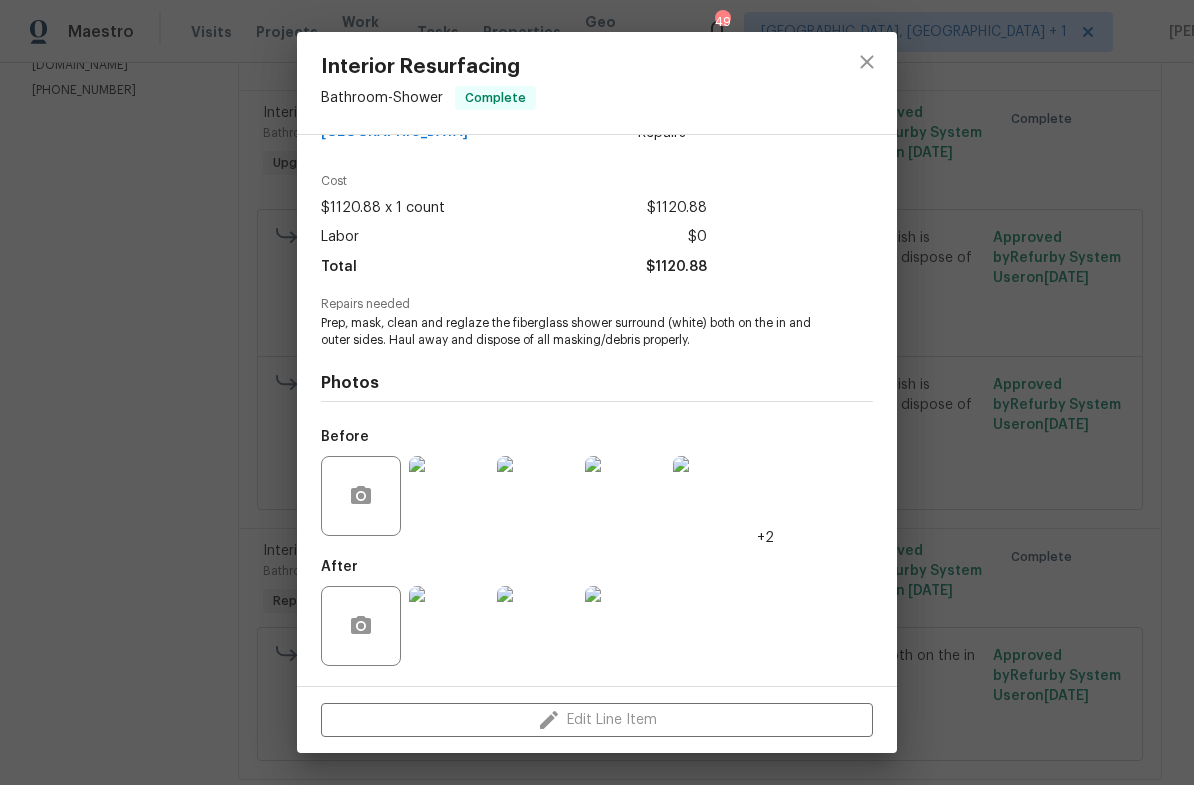 scroll, scrollTop: 72, scrollLeft: 0, axis: vertical 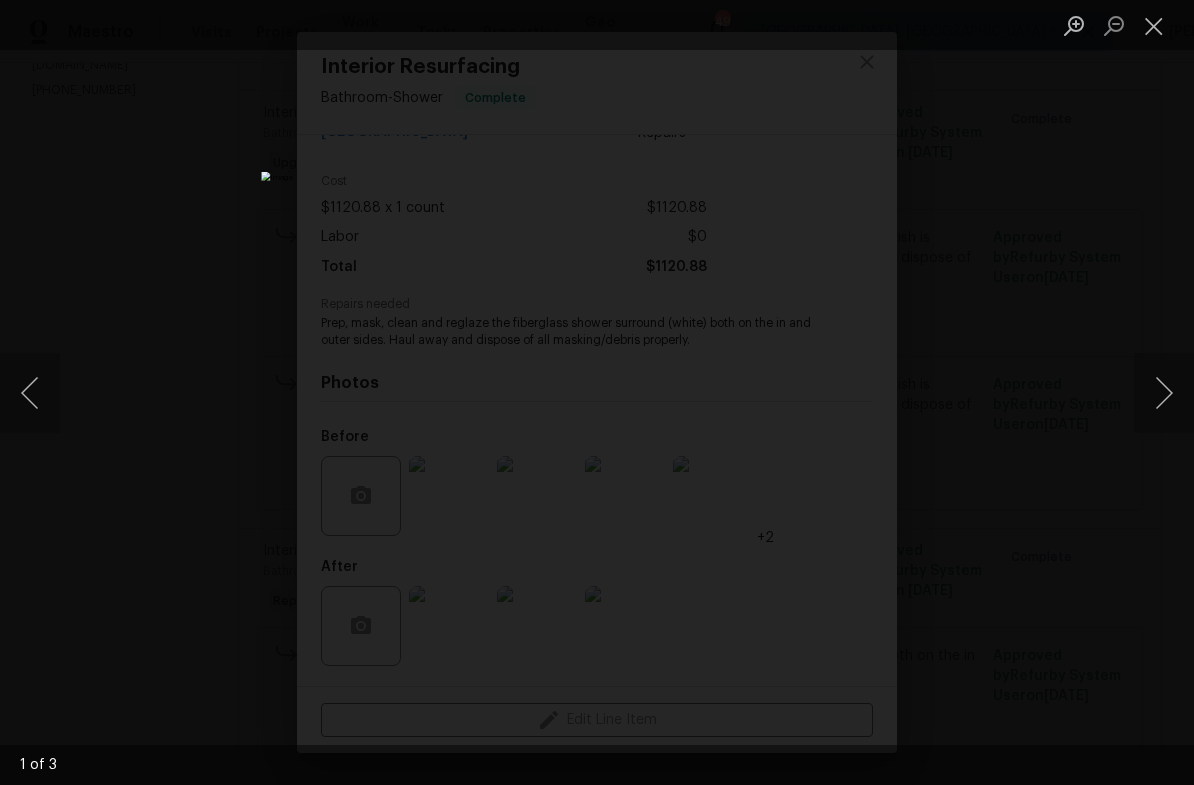 click at bounding box center [1164, 393] 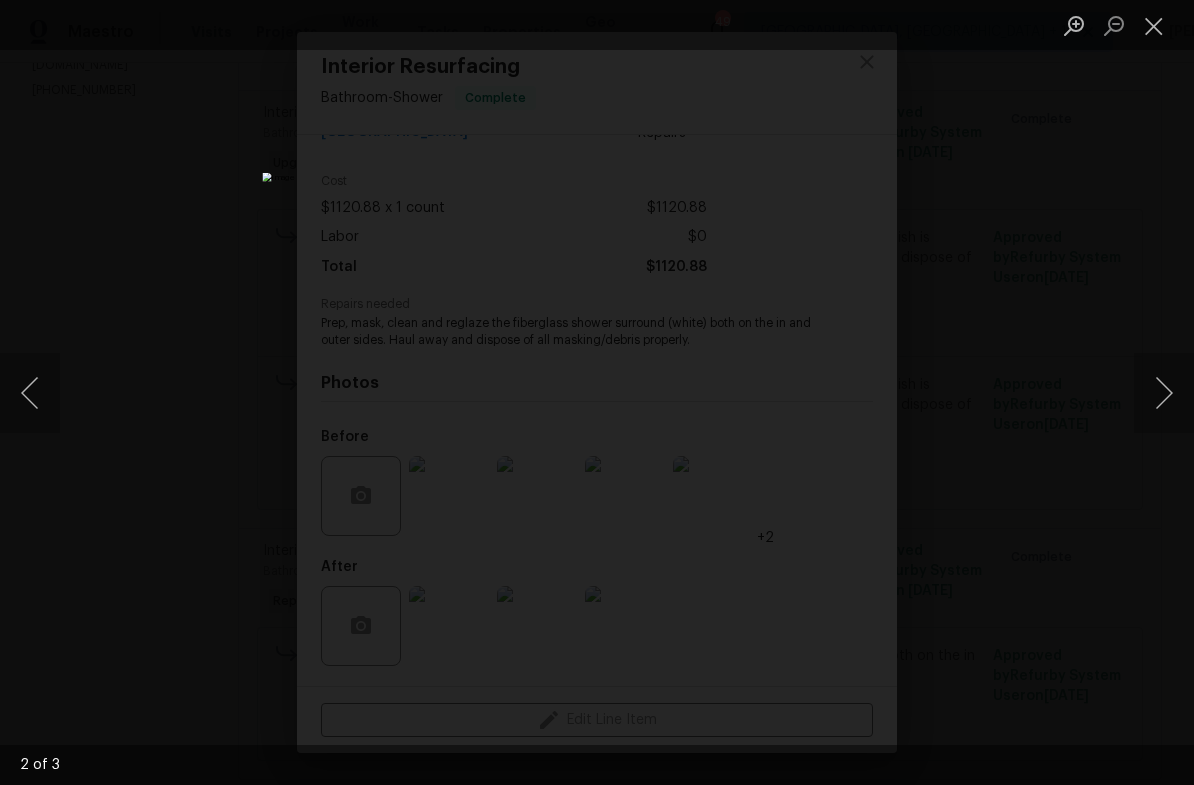click at bounding box center [1164, 393] 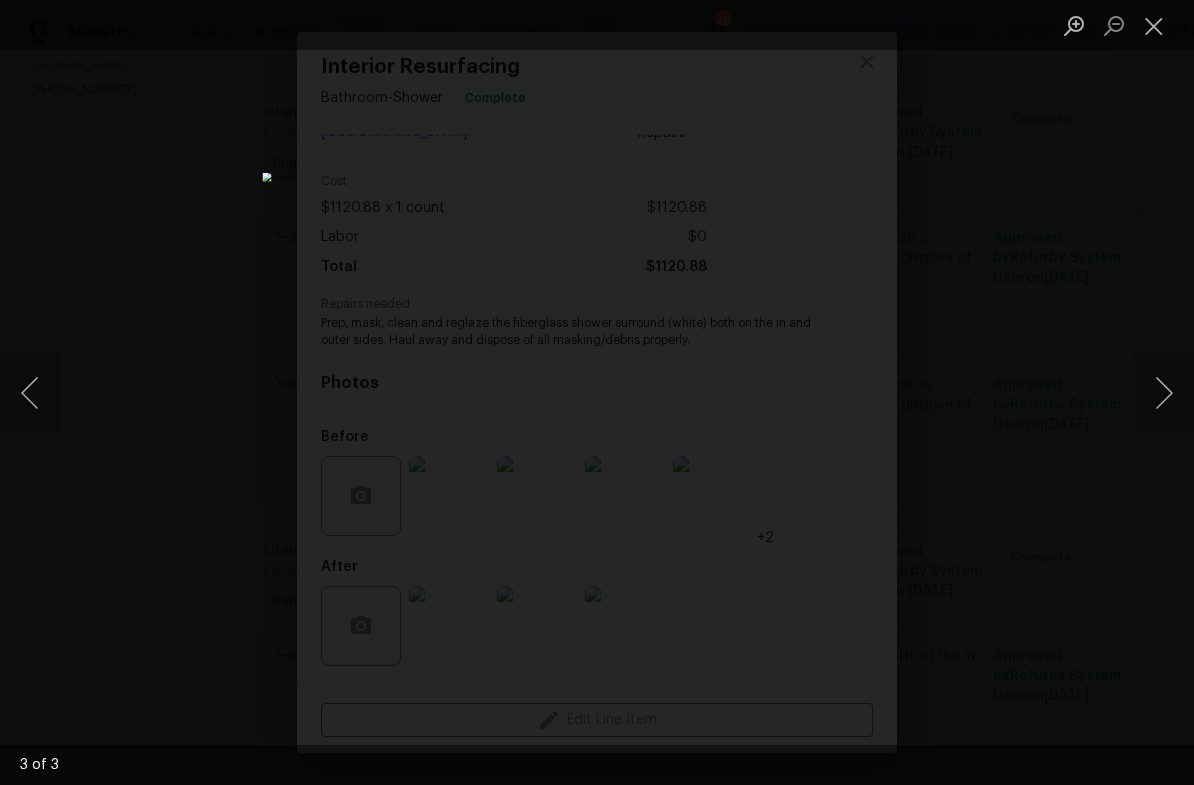 click at bounding box center (30, 393) 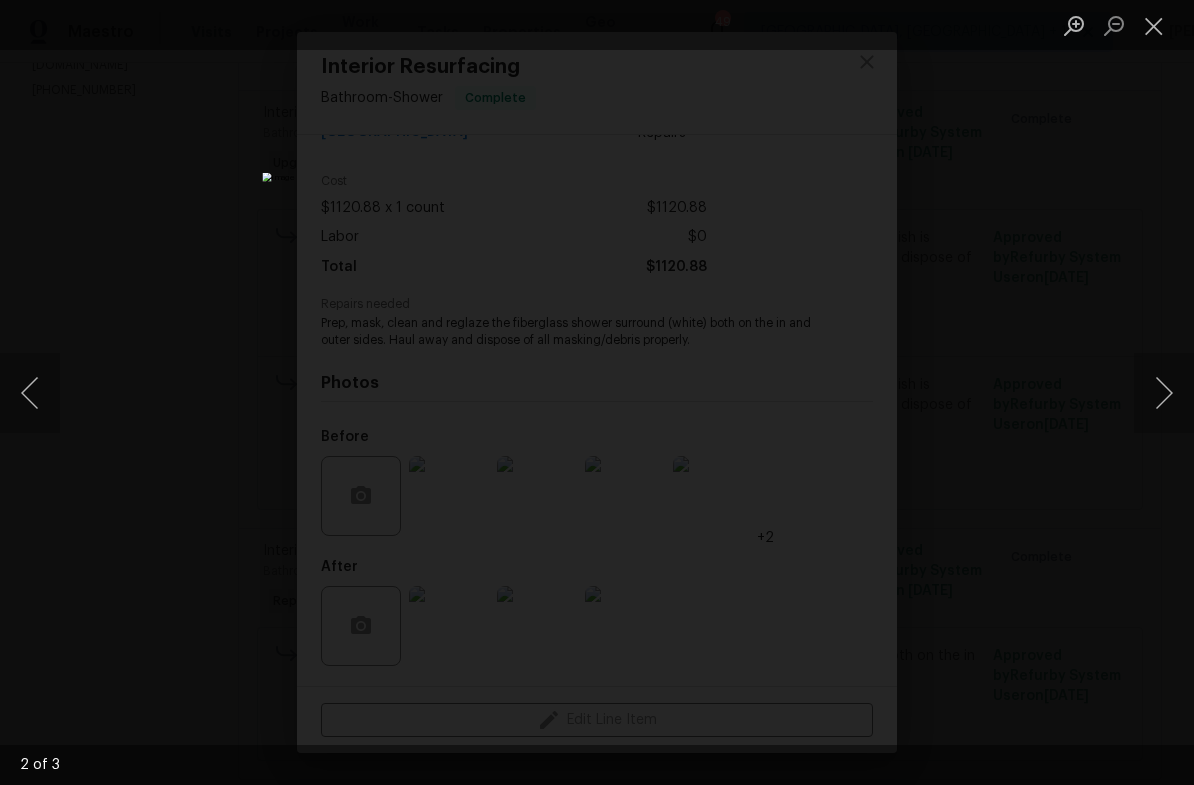 click at bounding box center (30, 393) 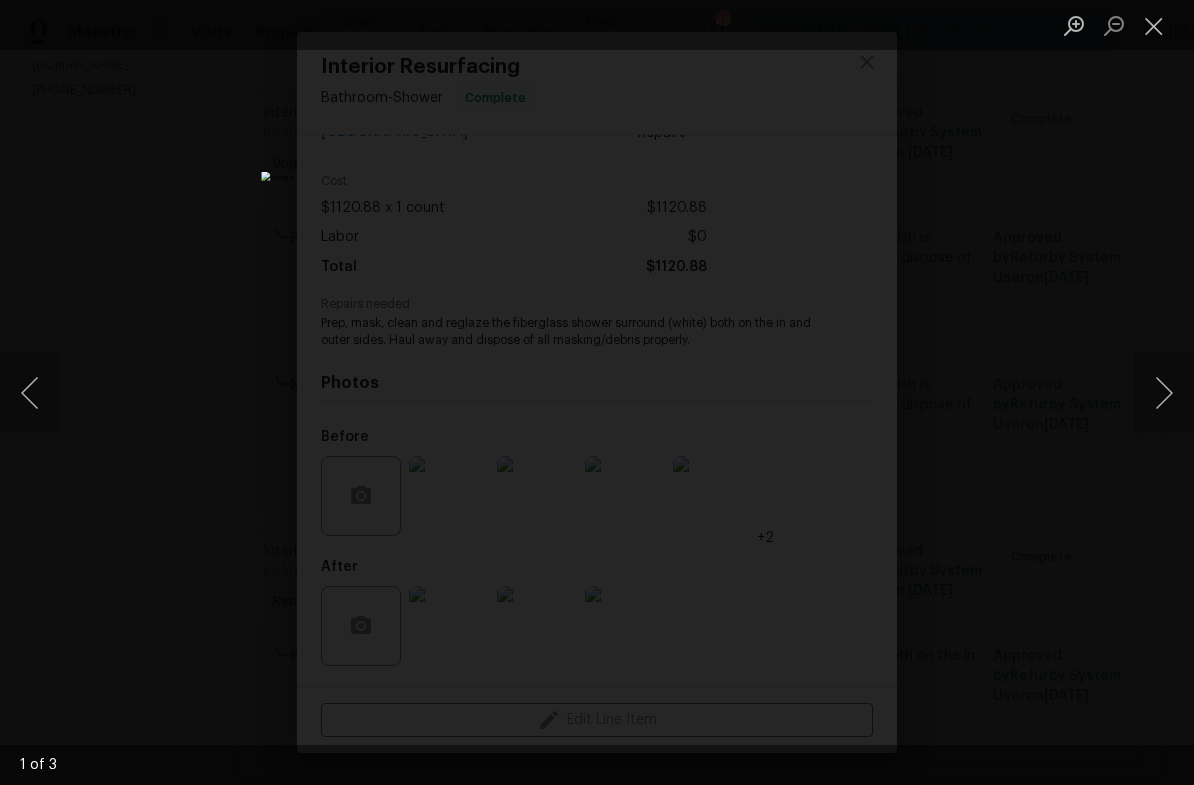 click at bounding box center [597, 392] 